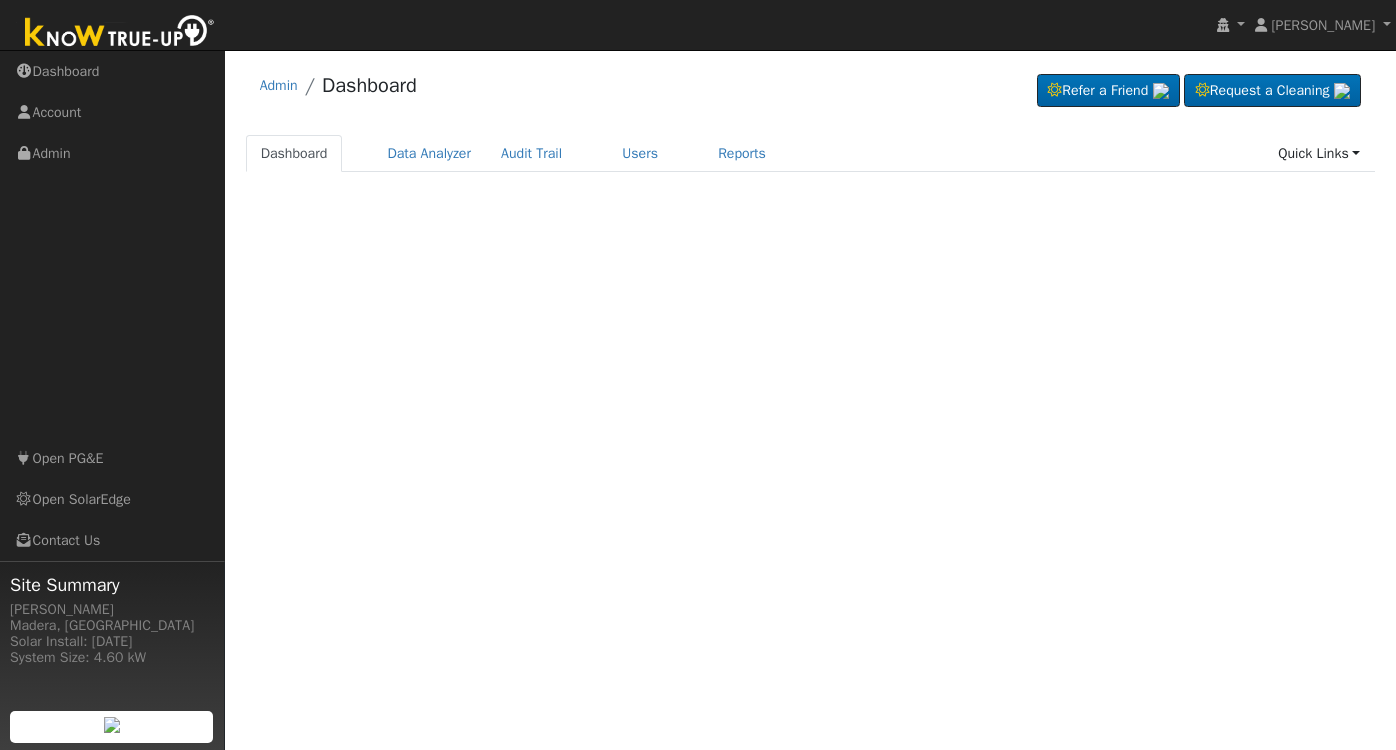 scroll, scrollTop: 0, scrollLeft: 0, axis: both 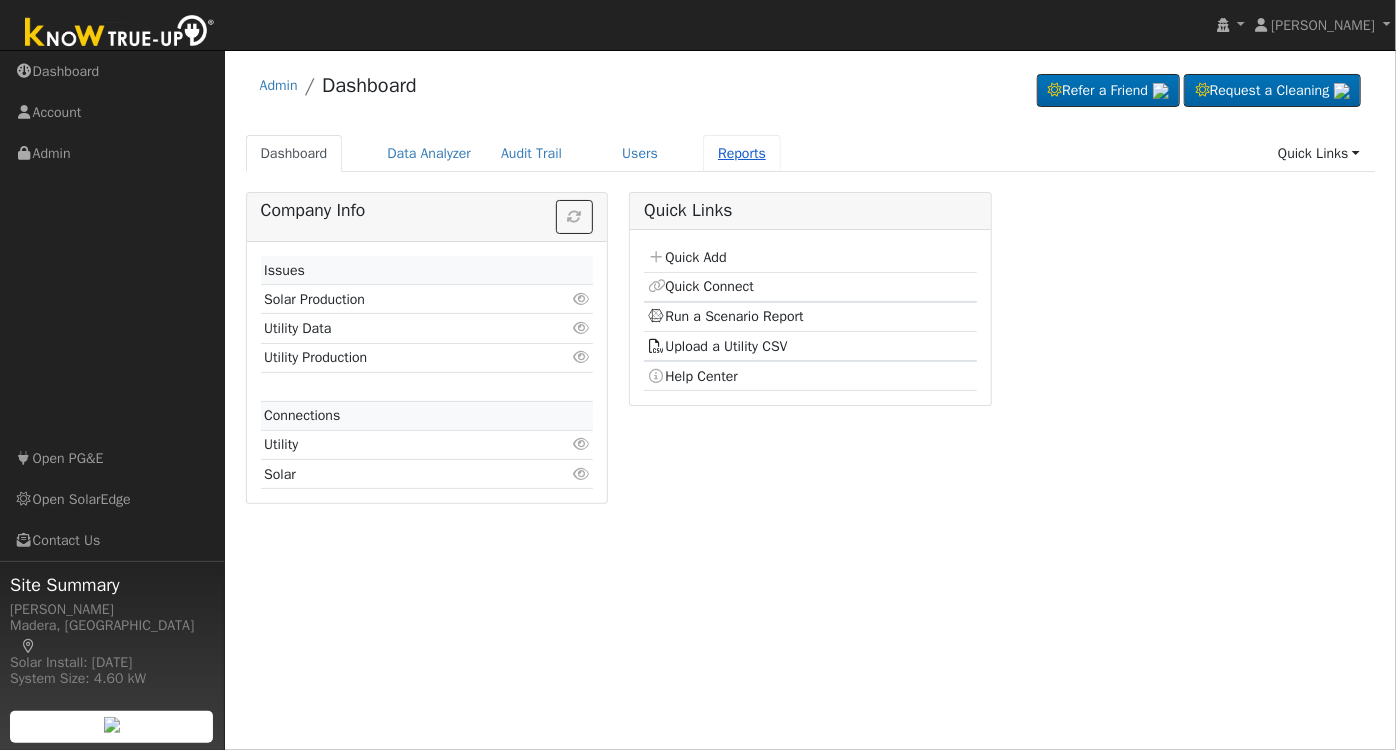 click on "Reports" at bounding box center [742, 153] 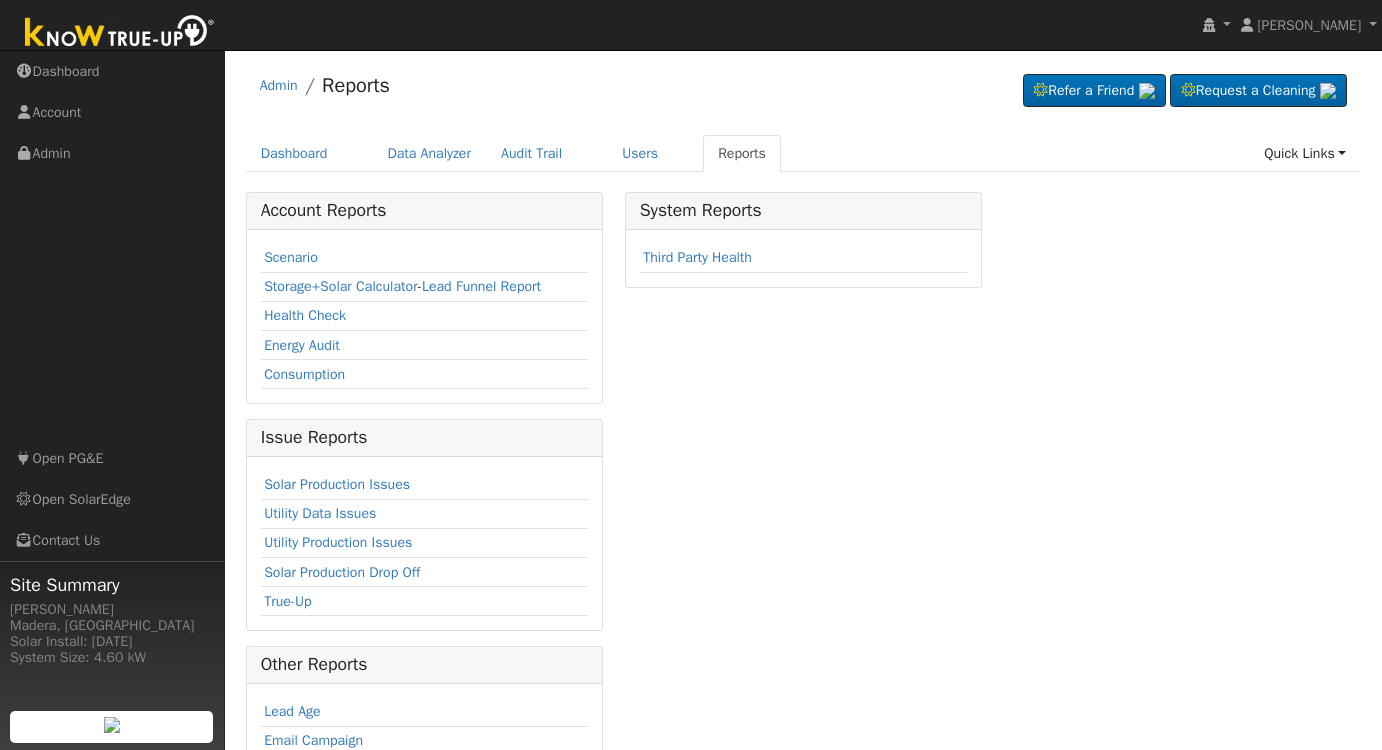 scroll, scrollTop: 0, scrollLeft: 0, axis: both 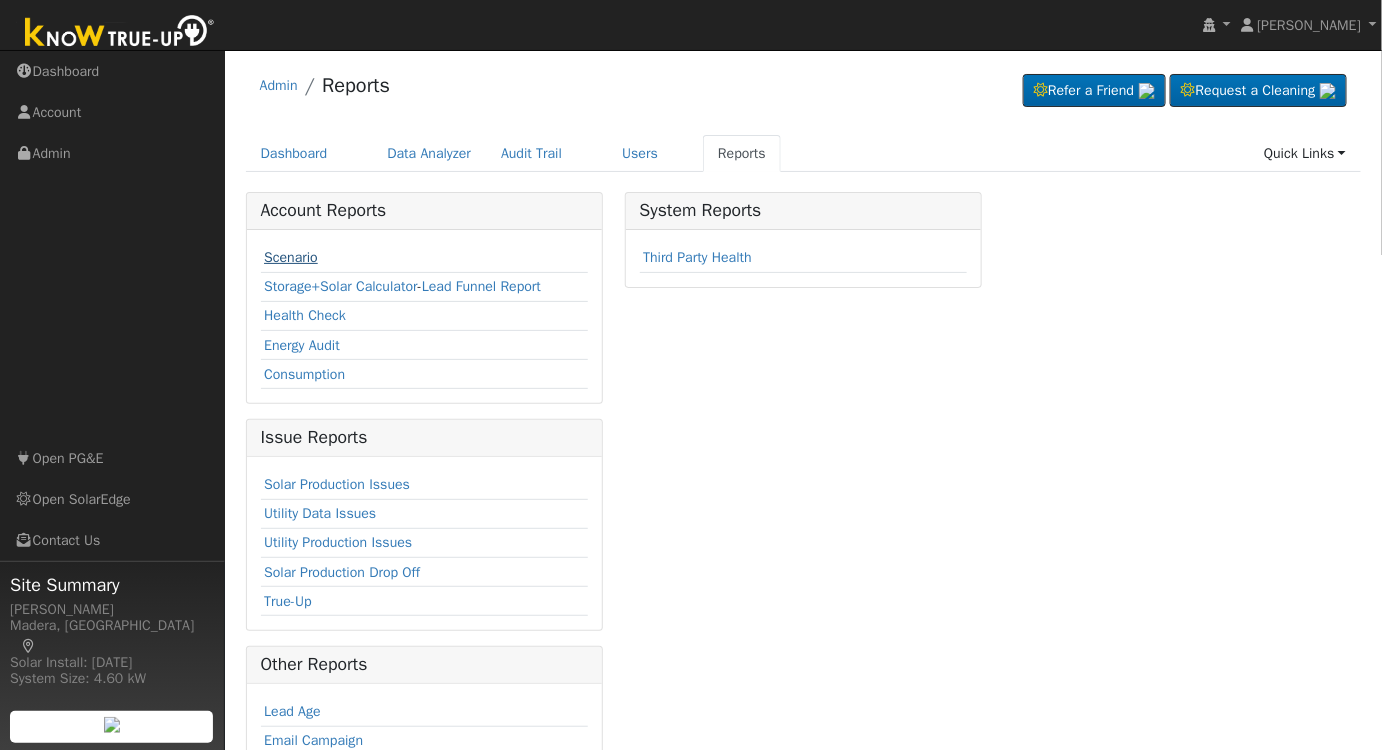 click on "Scenario" at bounding box center (291, 257) 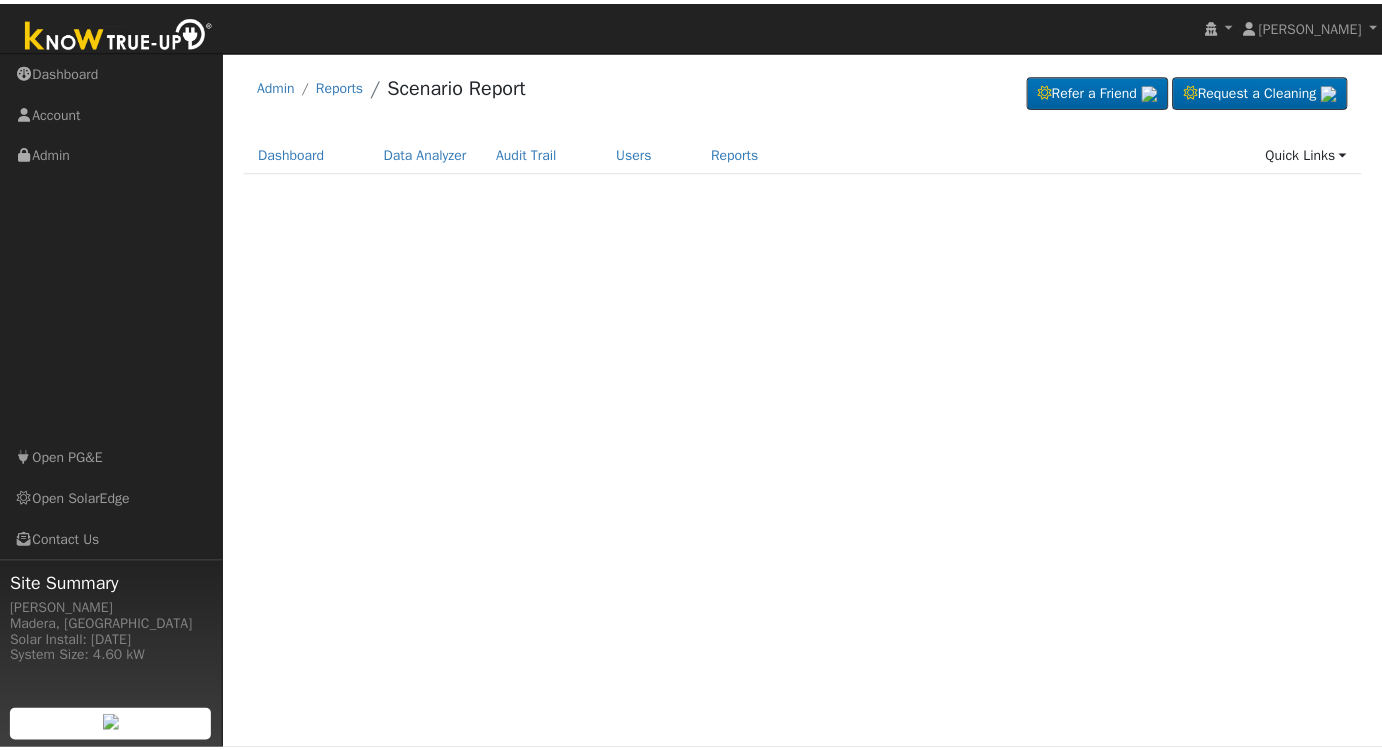 scroll, scrollTop: 0, scrollLeft: 0, axis: both 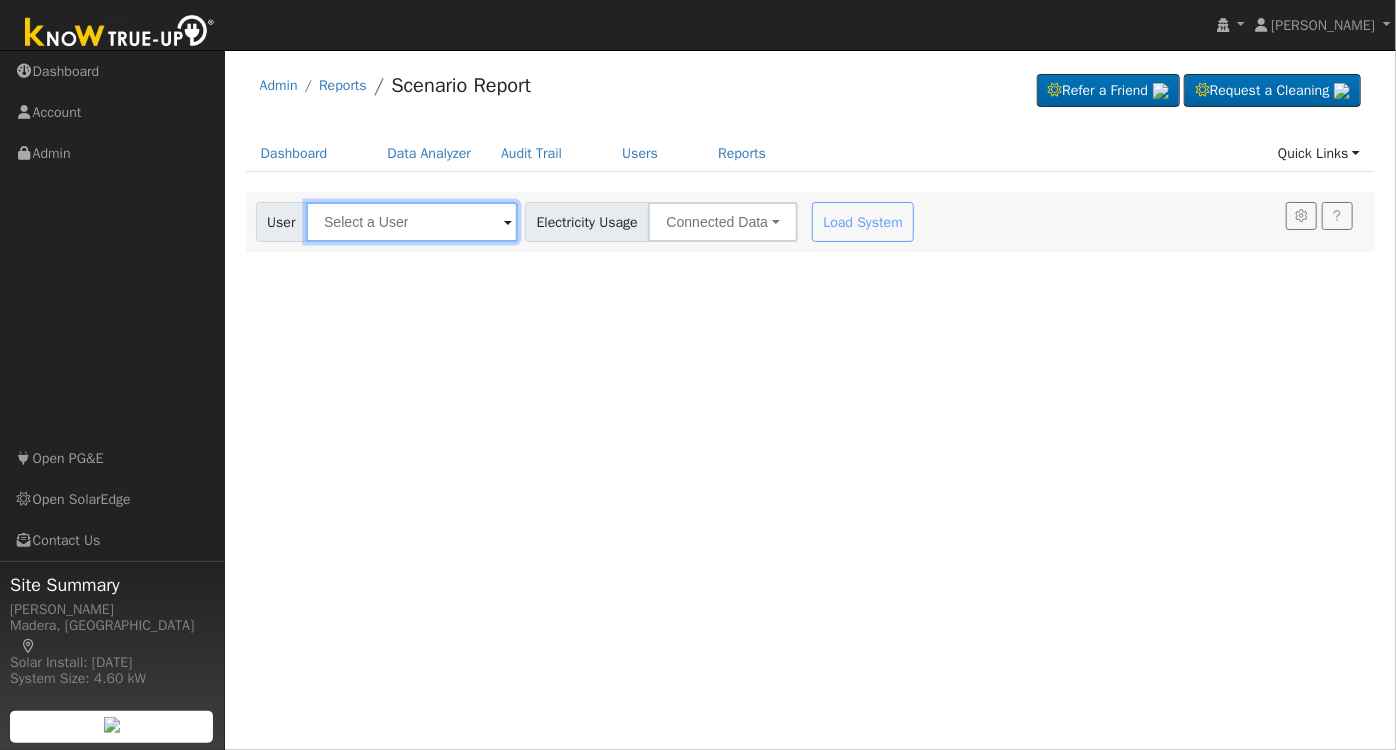 click at bounding box center [412, 222] 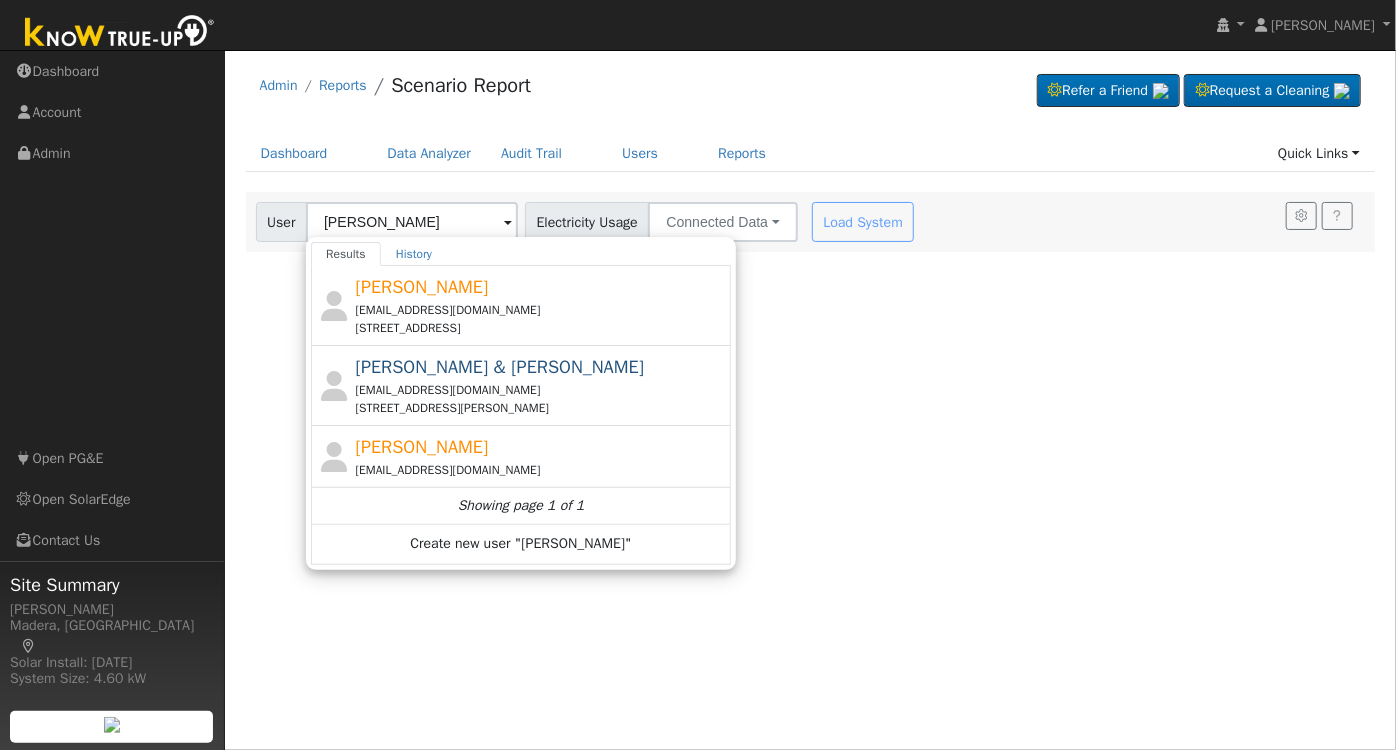 click on "[EMAIL_ADDRESS][DOMAIN_NAME]" at bounding box center (541, 310) 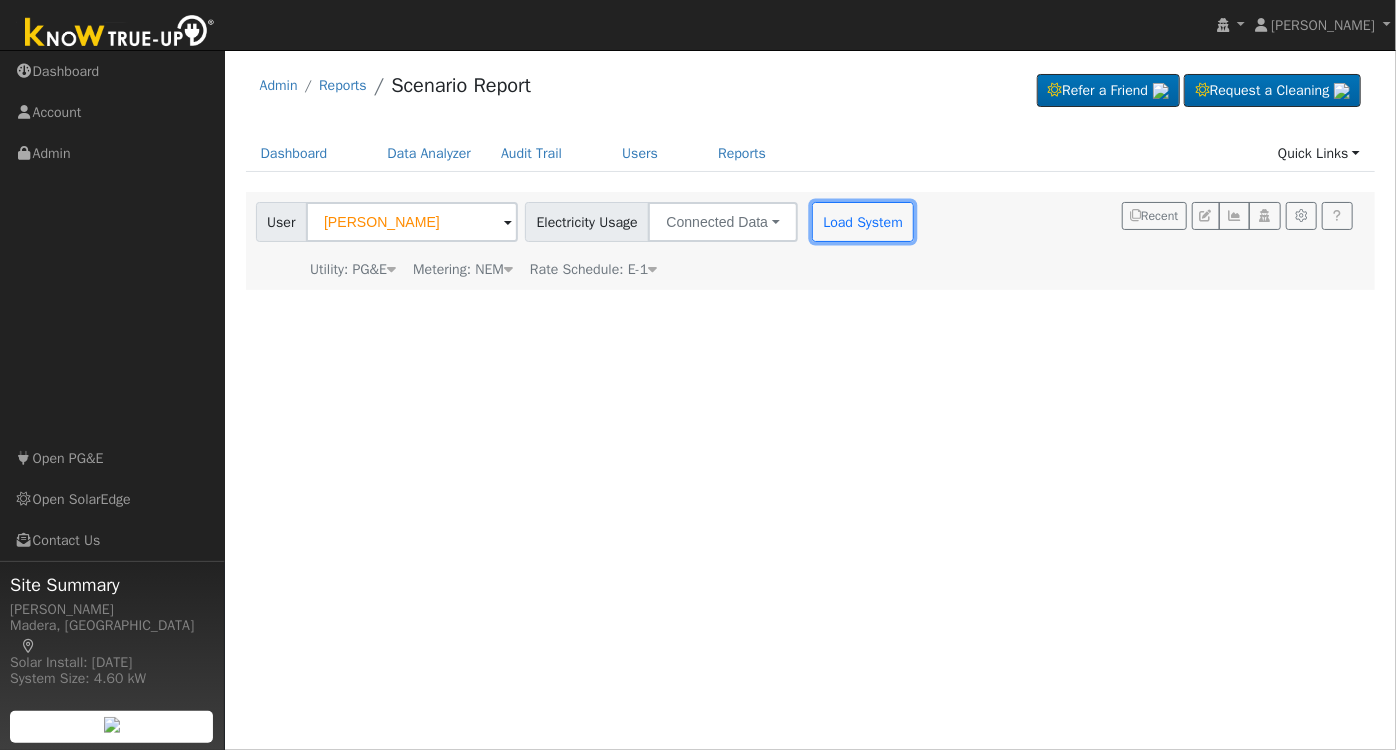 click on "Load System" at bounding box center (863, 222) 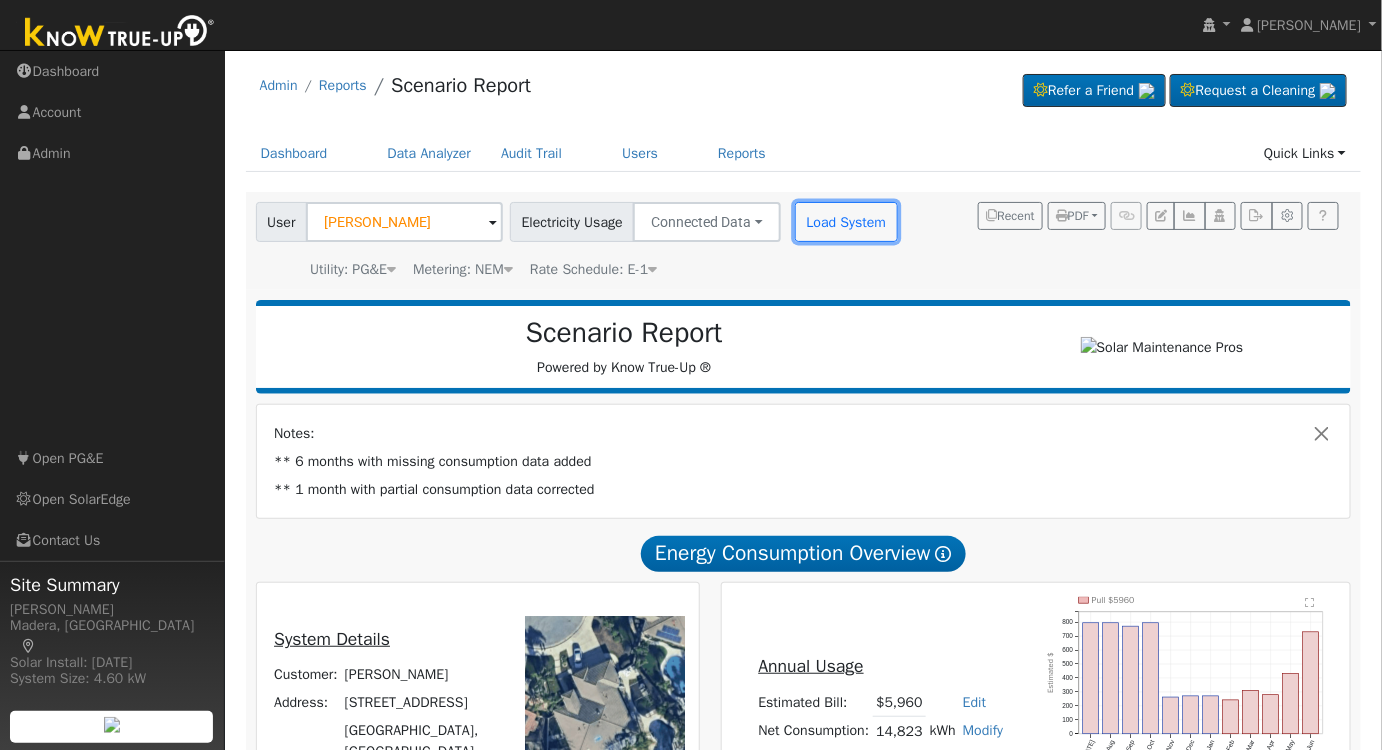click on "Load System" at bounding box center (846, 222) 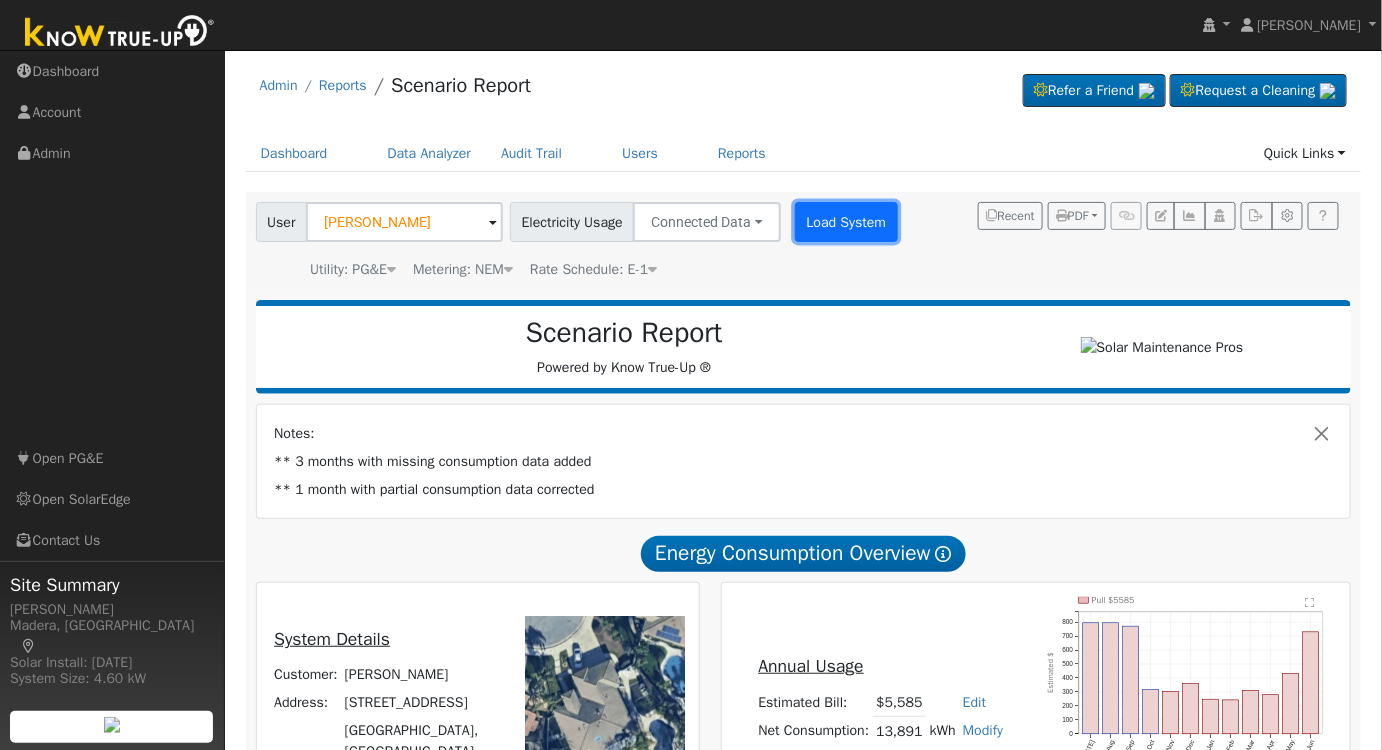 click on "Load System" at bounding box center (846, 222) 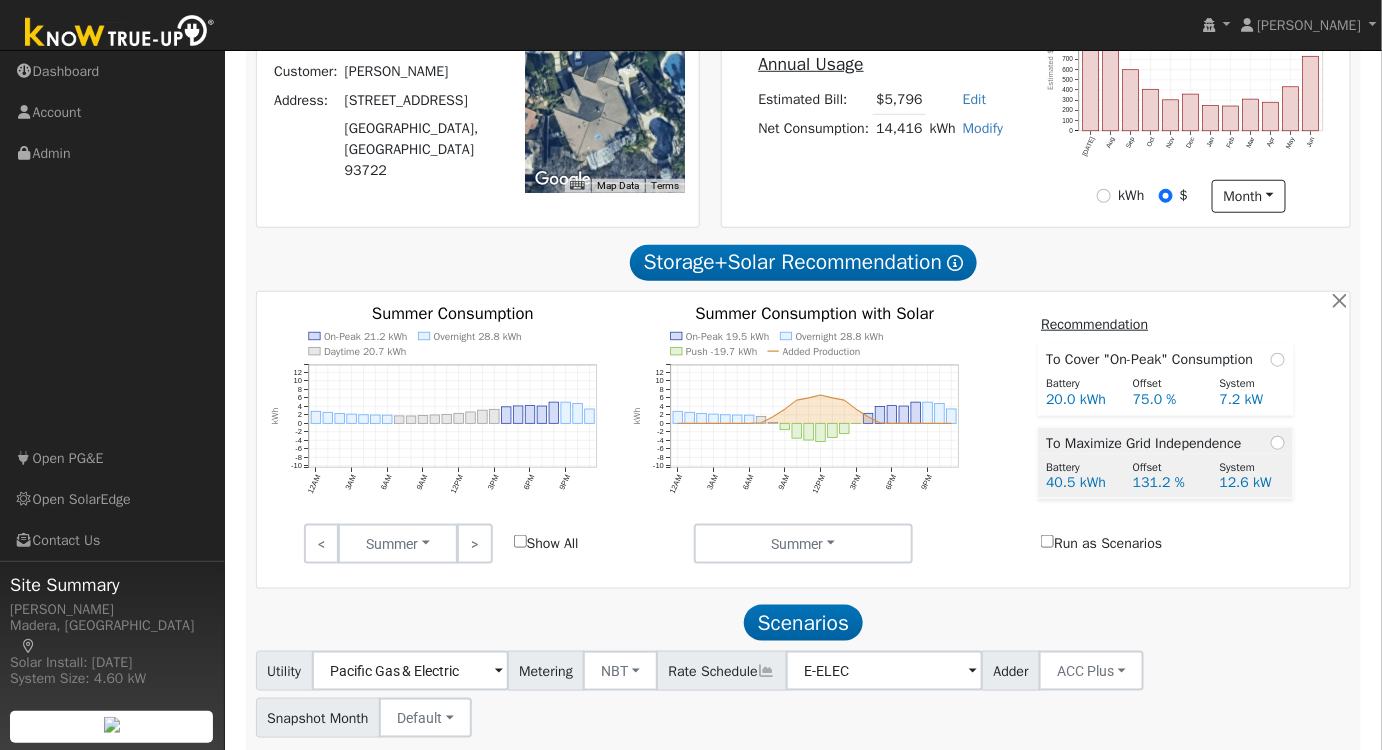 scroll, scrollTop: 613, scrollLeft: 0, axis: vertical 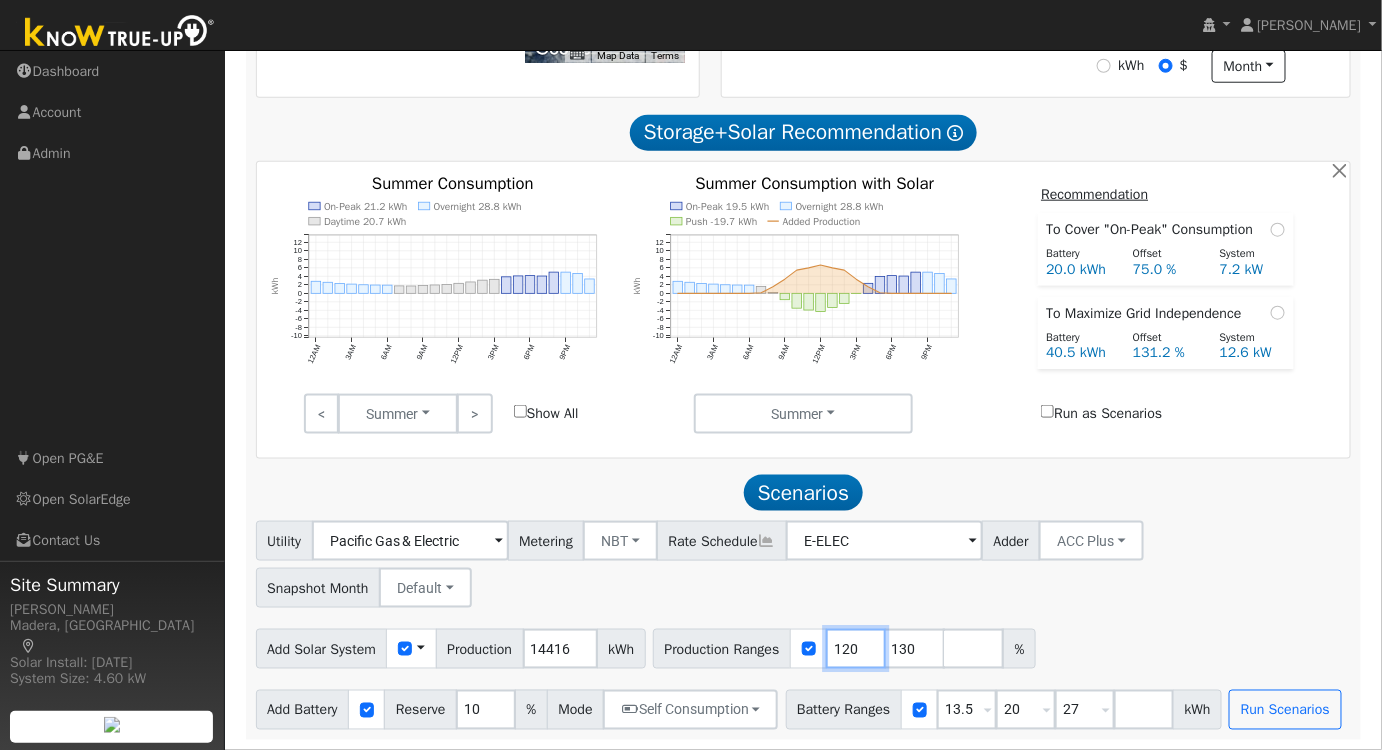 drag, startPoint x: 861, startPoint y: 650, endPoint x: 762, endPoint y: 658, distance: 99.32271 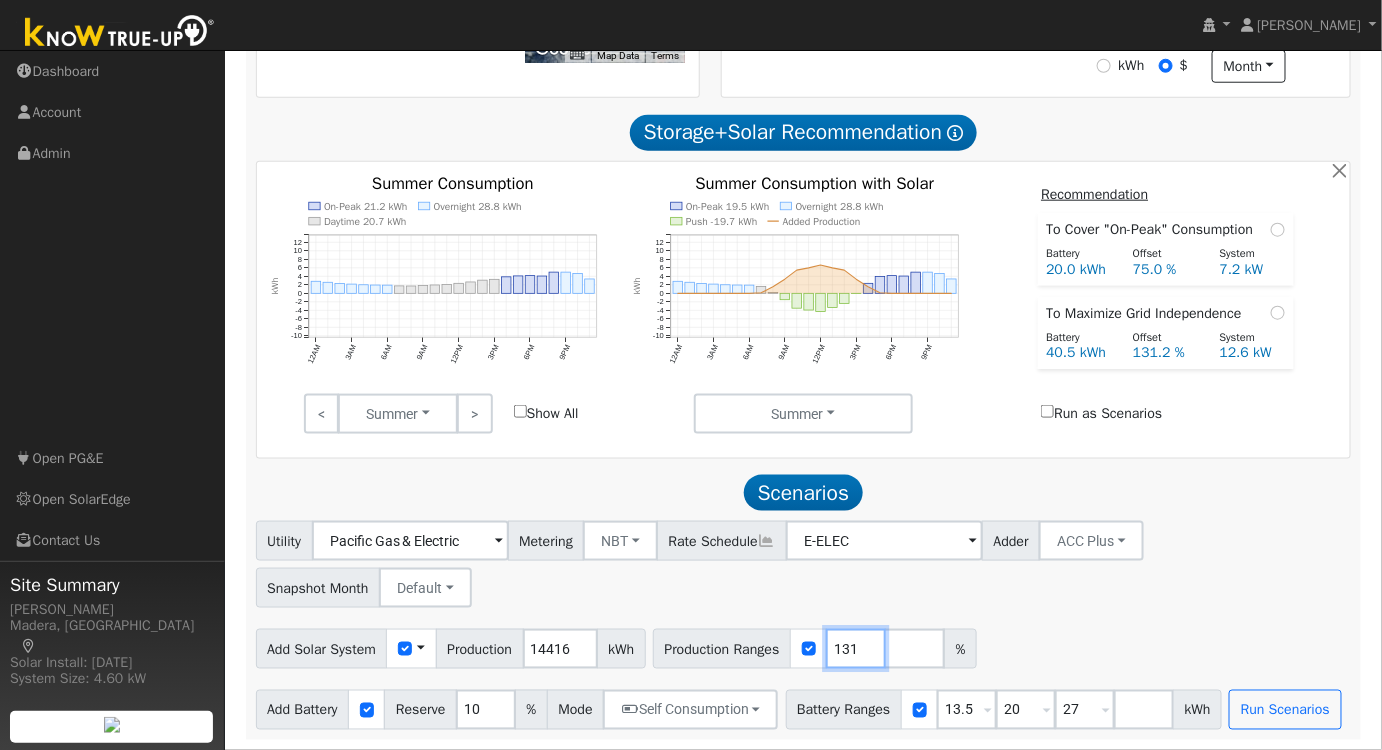 click on "131" at bounding box center [856, 649] 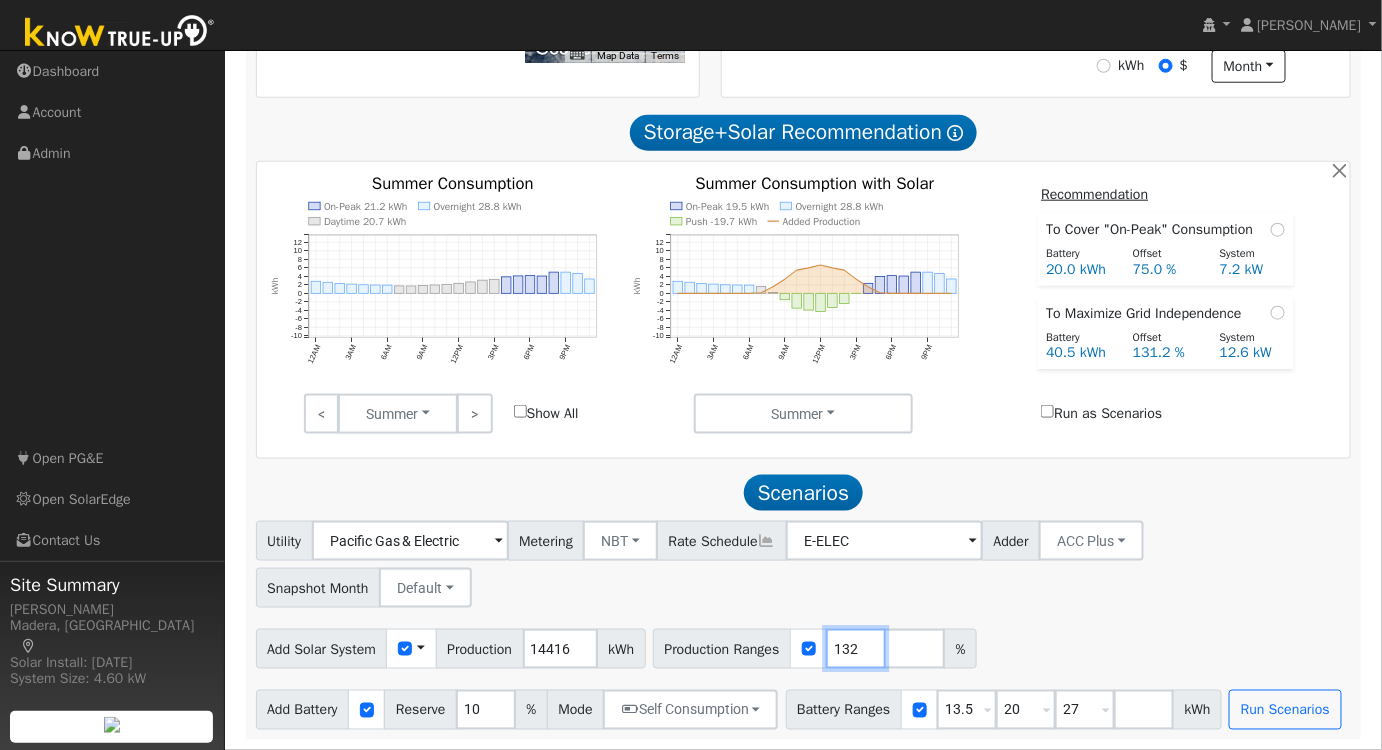click on "132" at bounding box center (856, 649) 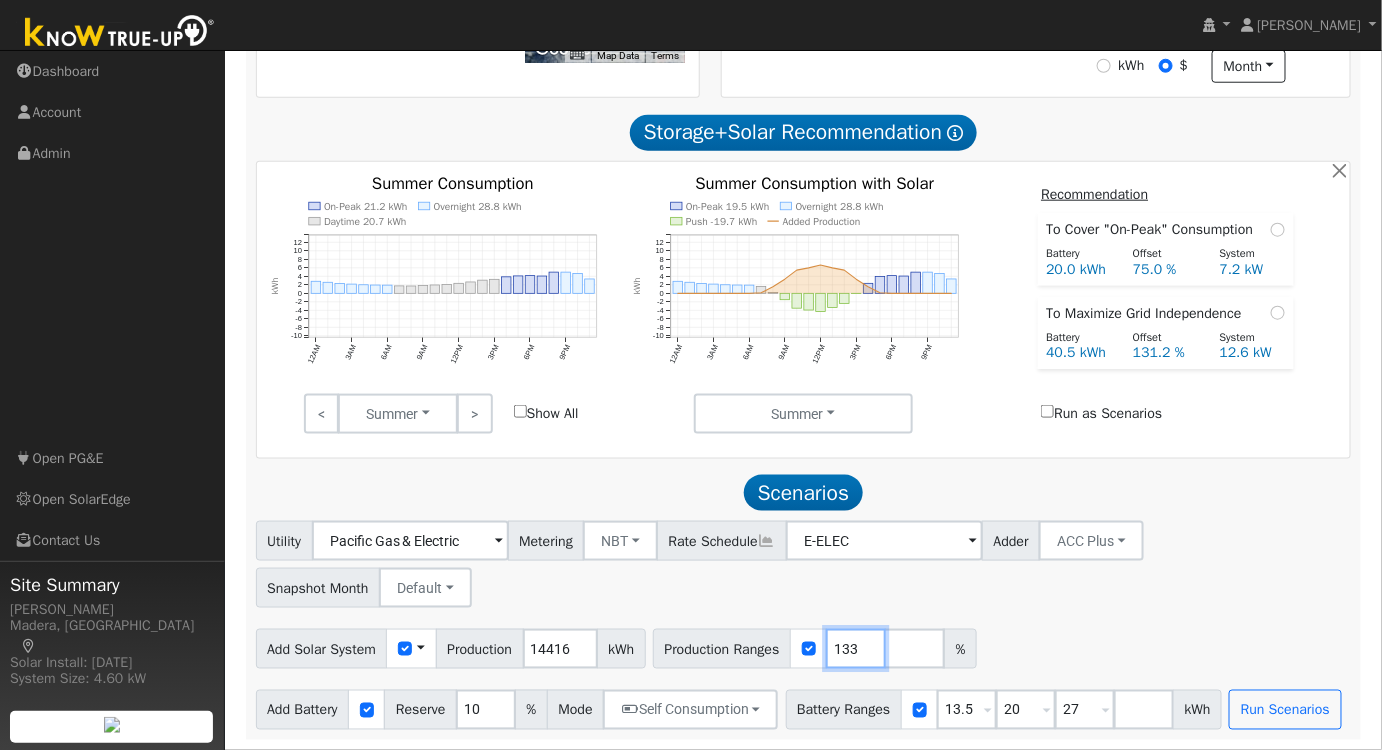type on "133" 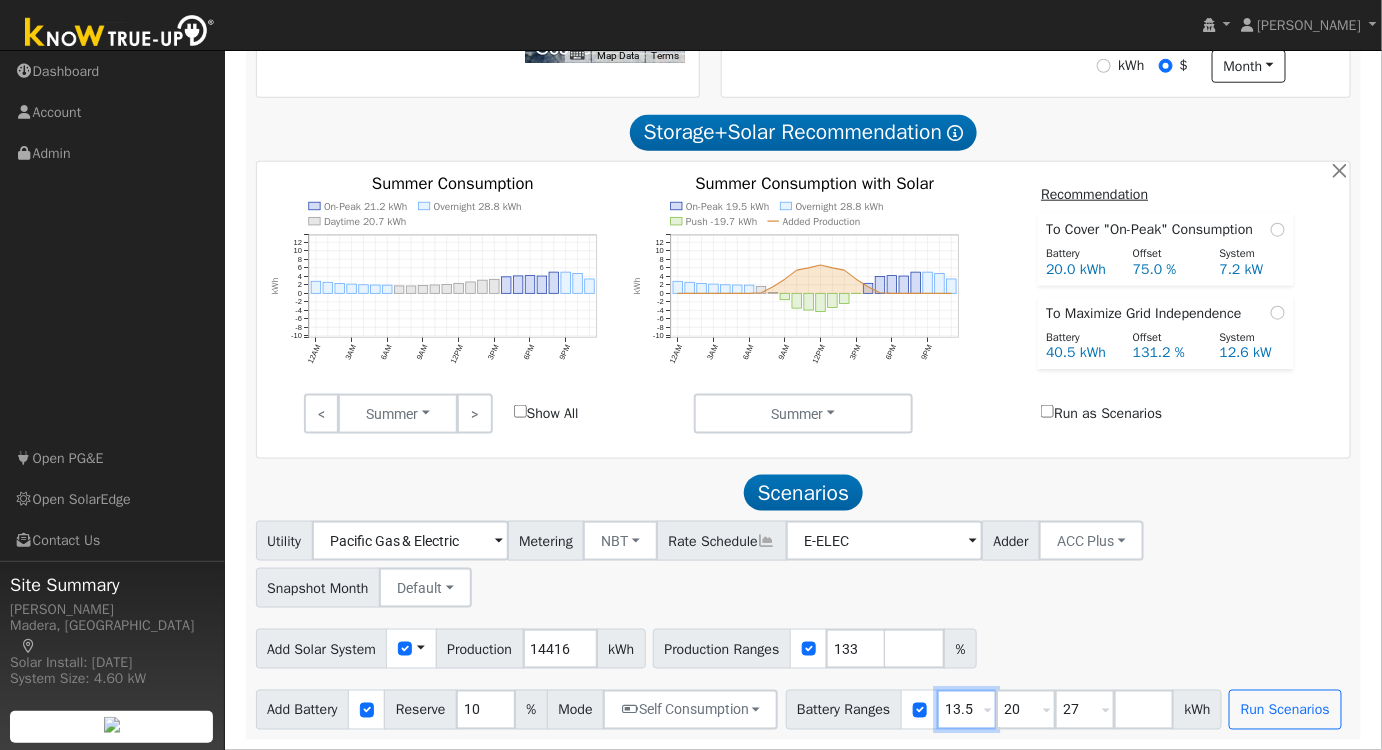 drag, startPoint x: 897, startPoint y: 704, endPoint x: 881, endPoint y: 704, distance: 16 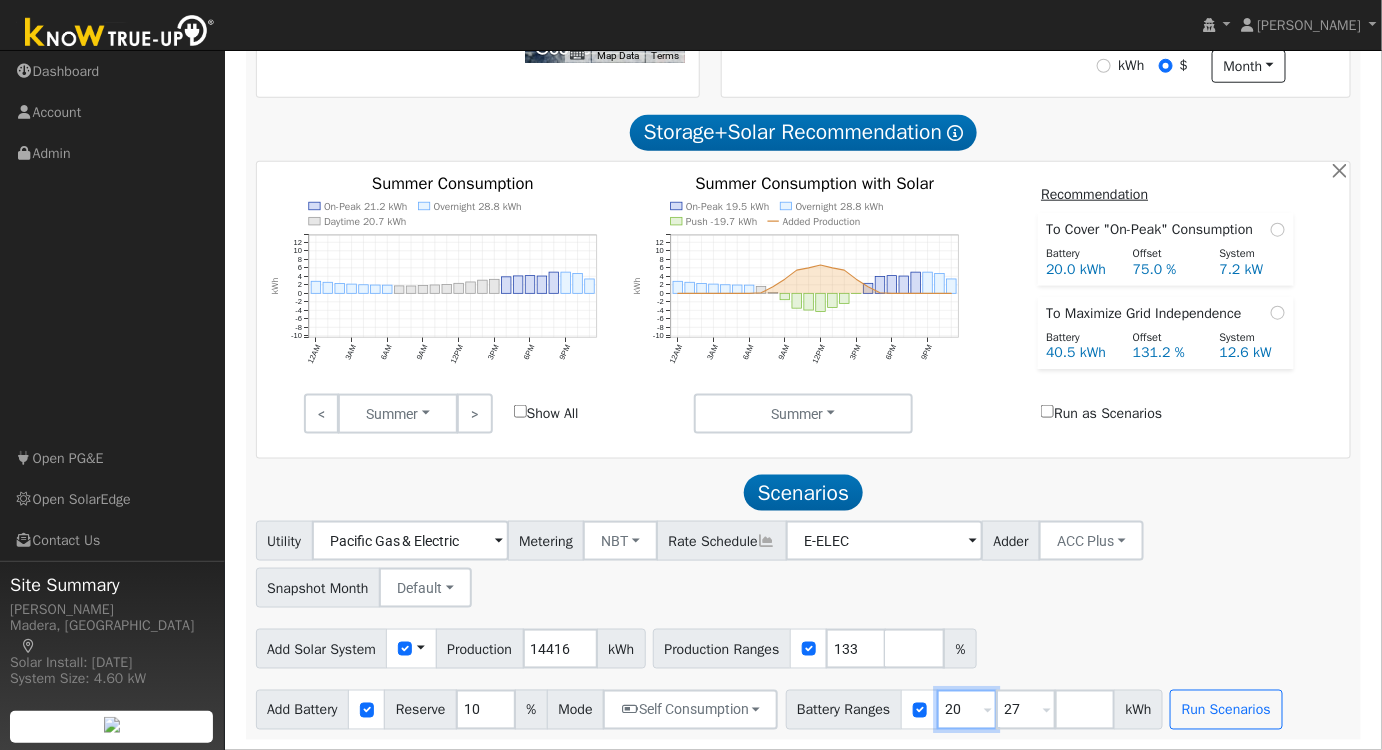 drag, startPoint x: 972, startPoint y: 709, endPoint x: 959, endPoint y: 712, distance: 13.341664 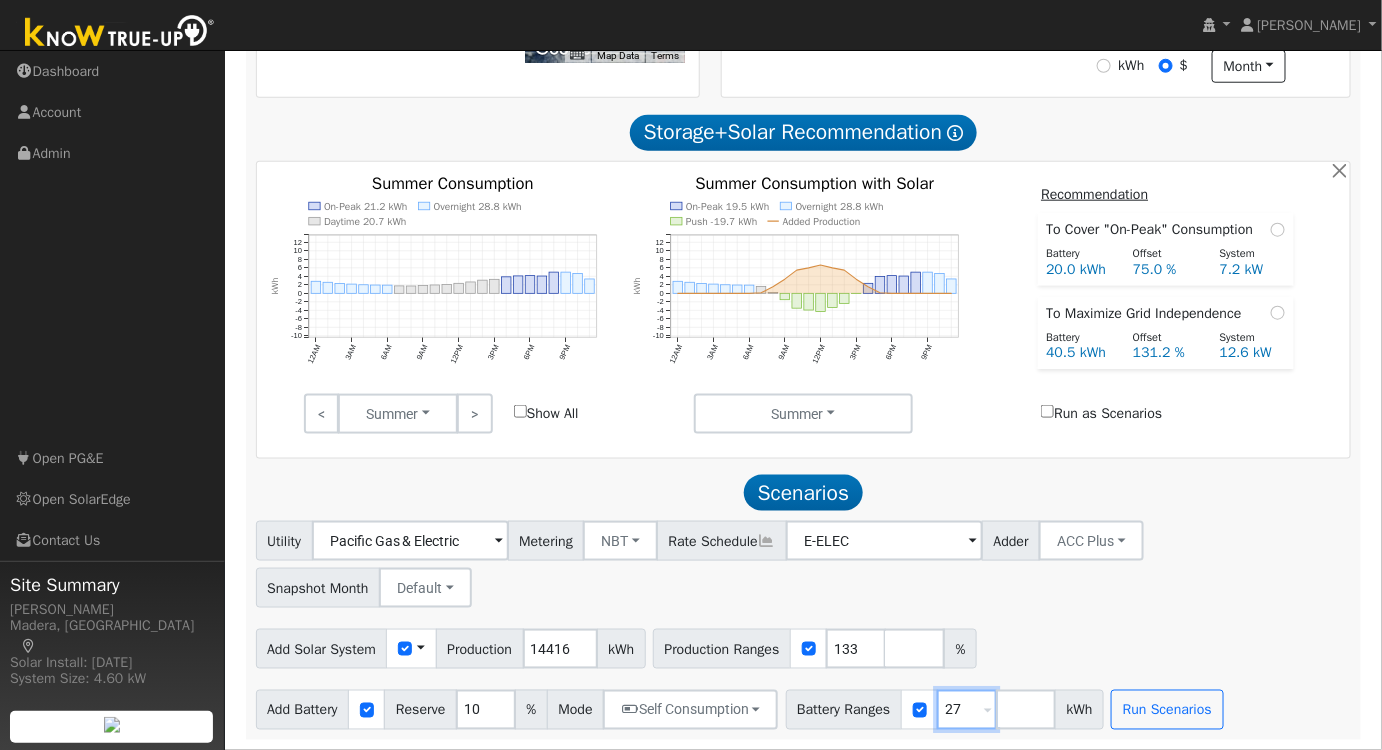 type on "27" 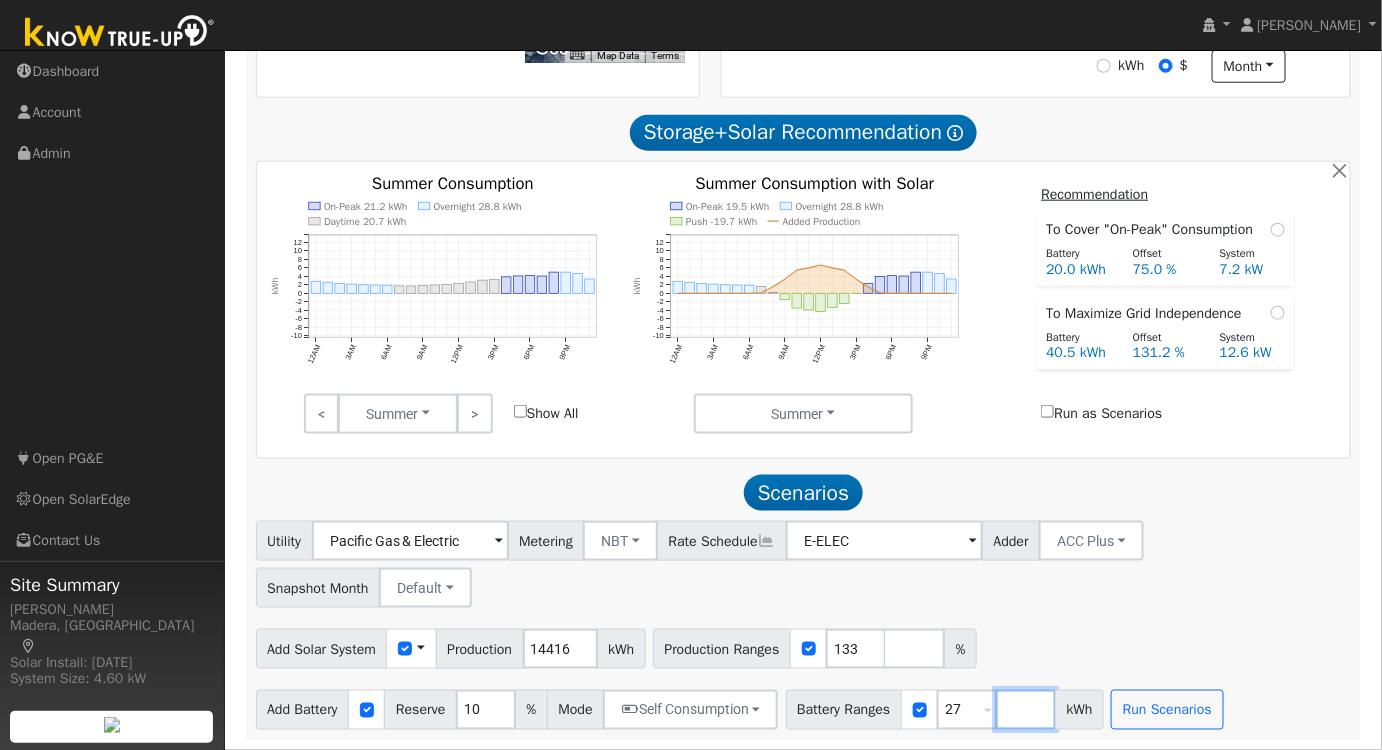click at bounding box center (1026, 710) 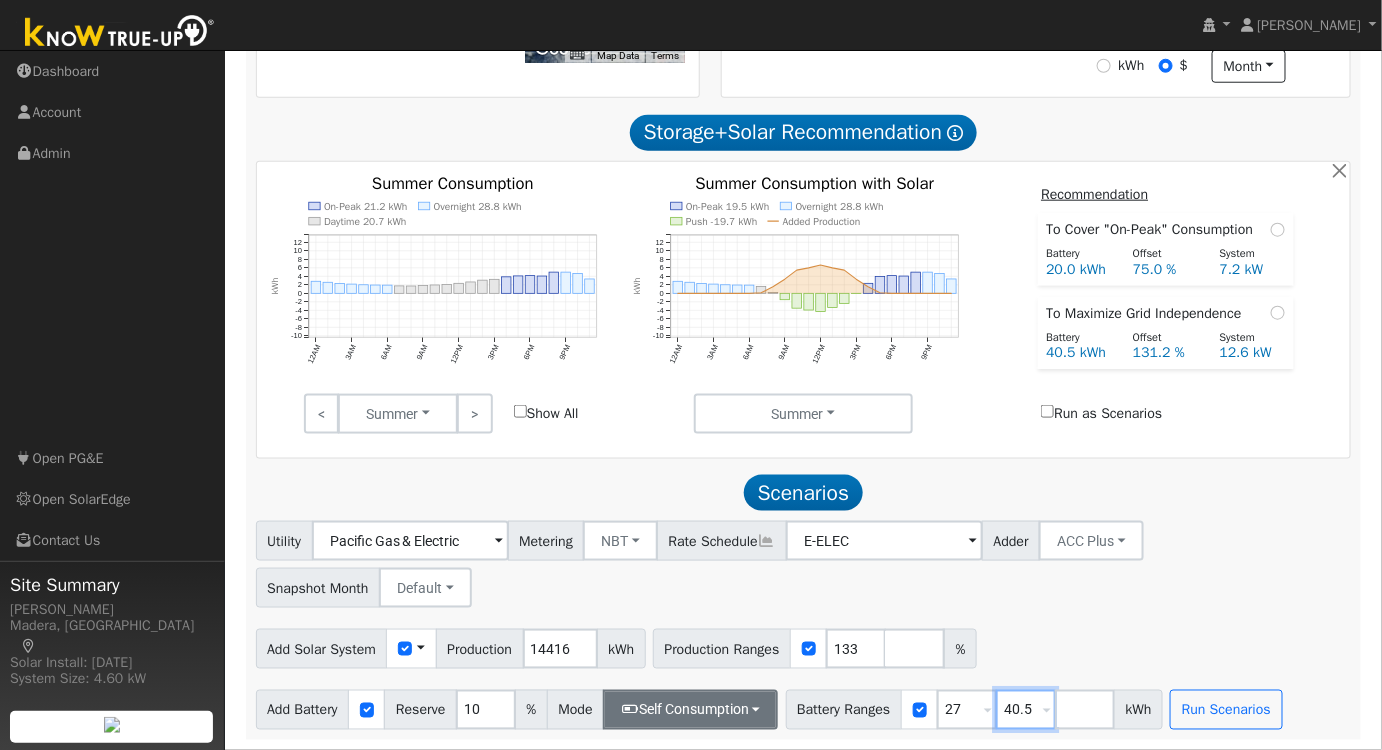 type on "40.5" 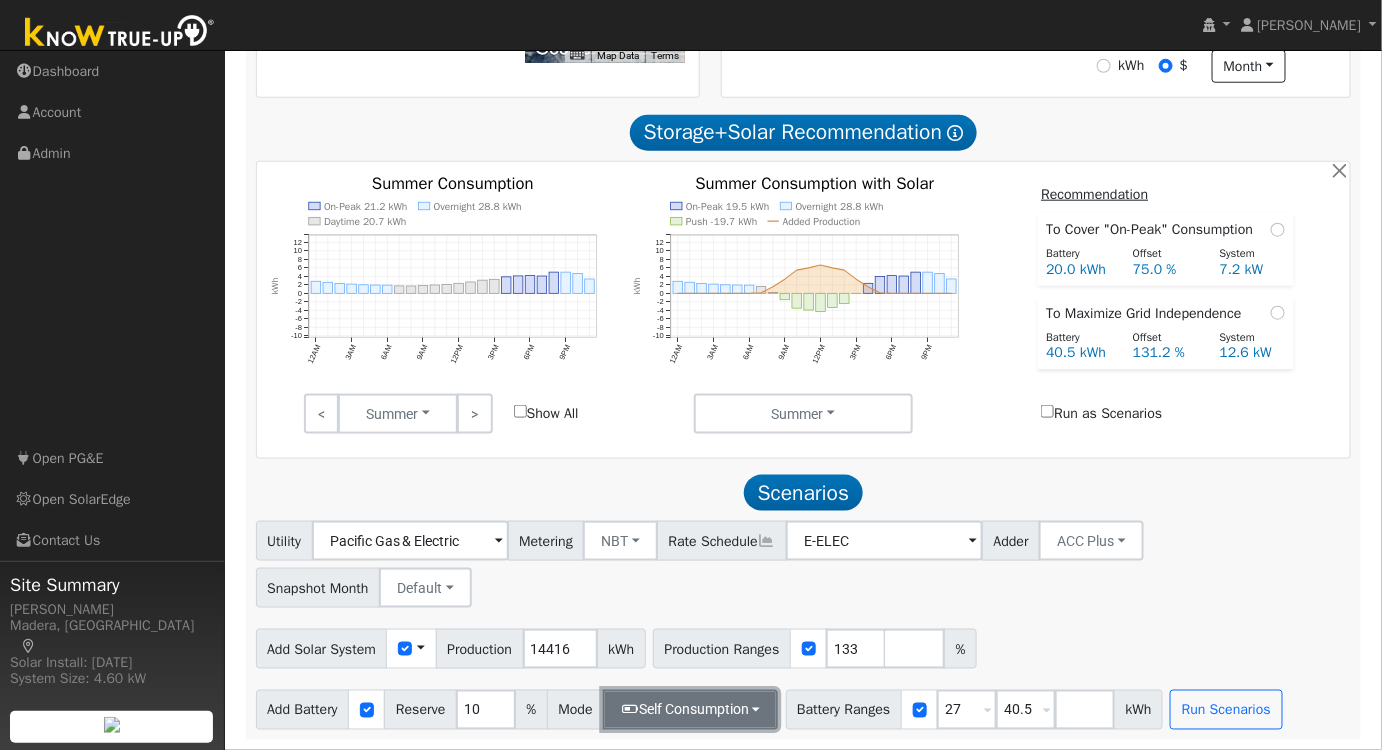 click on "Self Consumption" at bounding box center [690, 710] 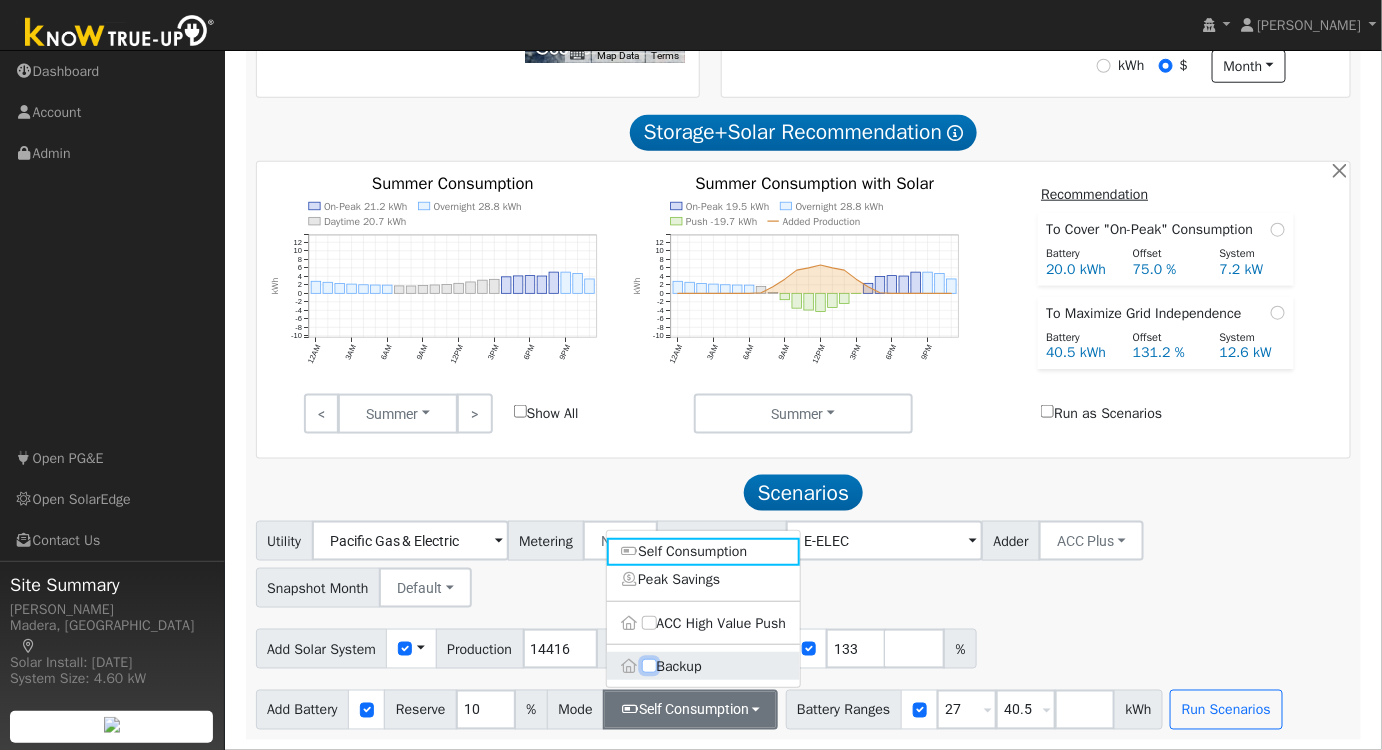 click on "Backup" at bounding box center [649, 667] 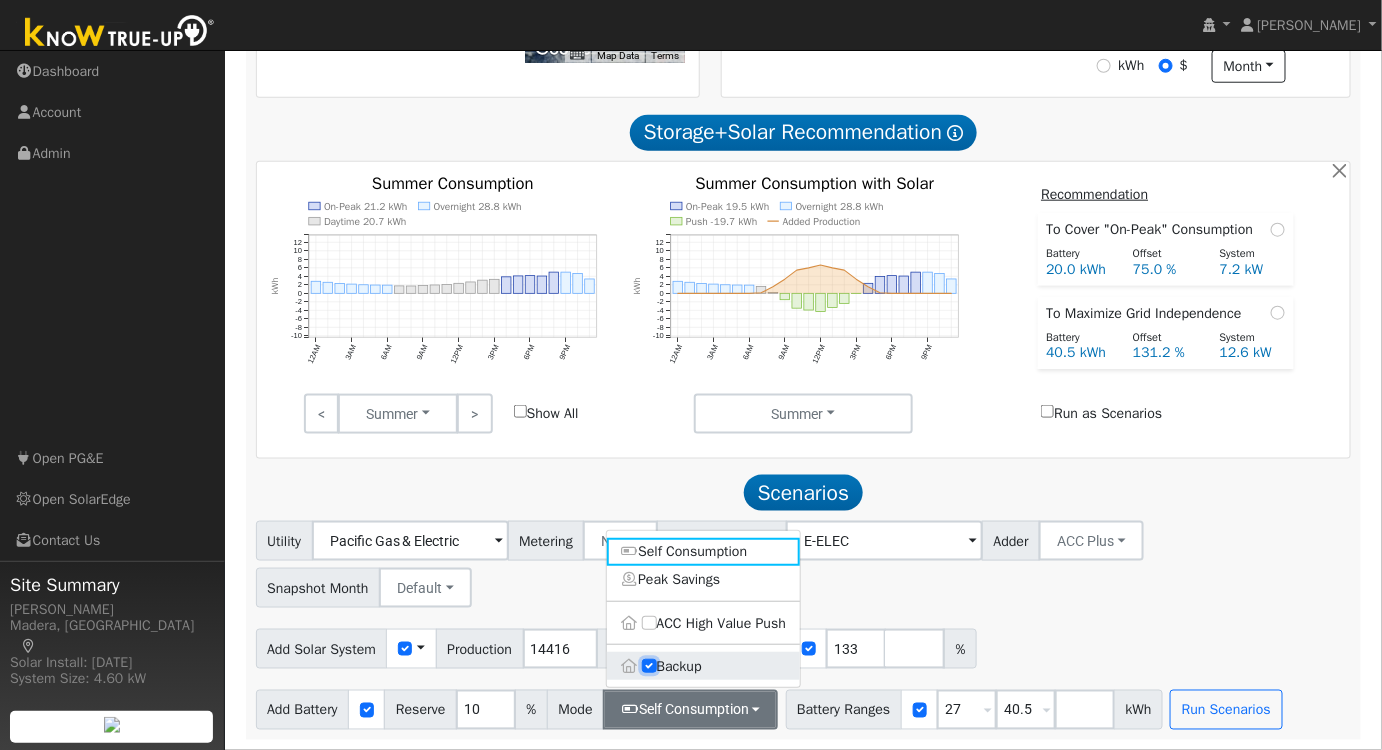 type on "20" 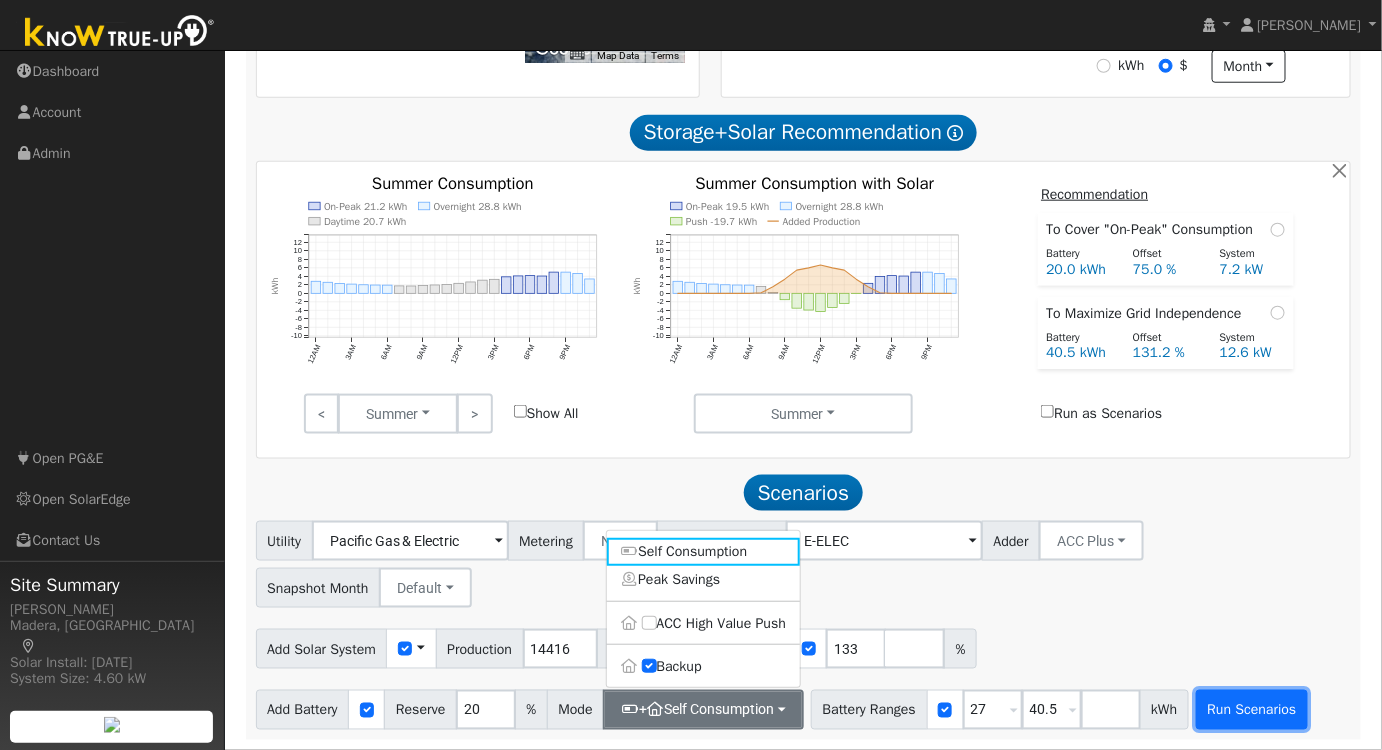 click on "Run Scenarios" at bounding box center [1252, 710] 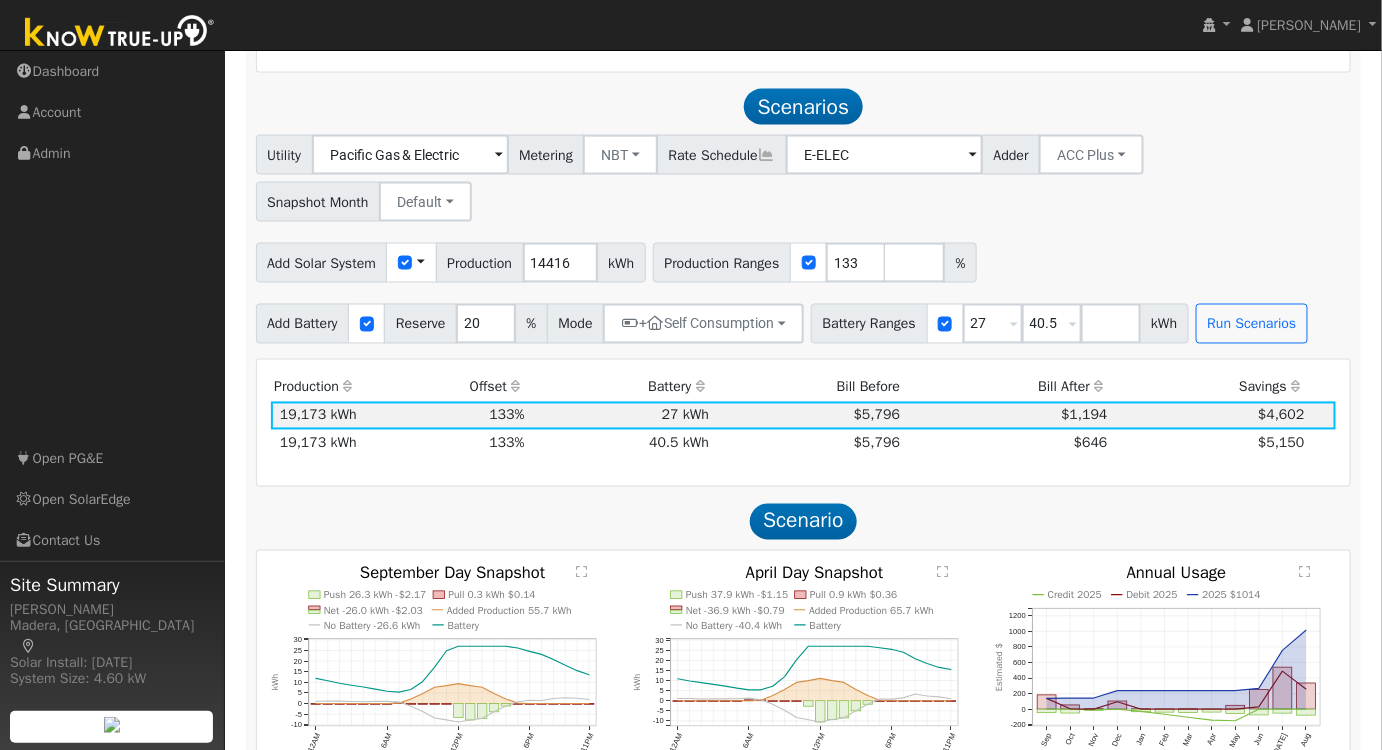 scroll, scrollTop: 1026, scrollLeft: 0, axis: vertical 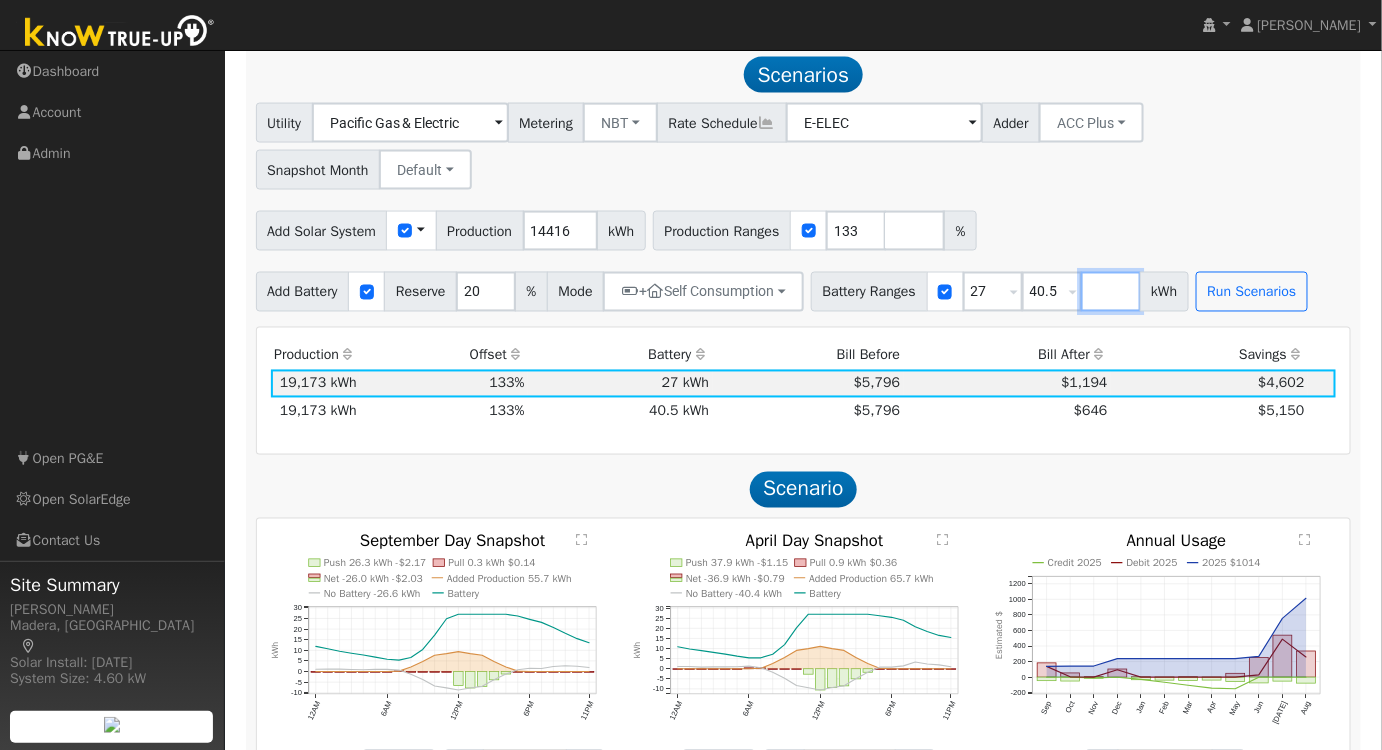 click at bounding box center (1111, 292) 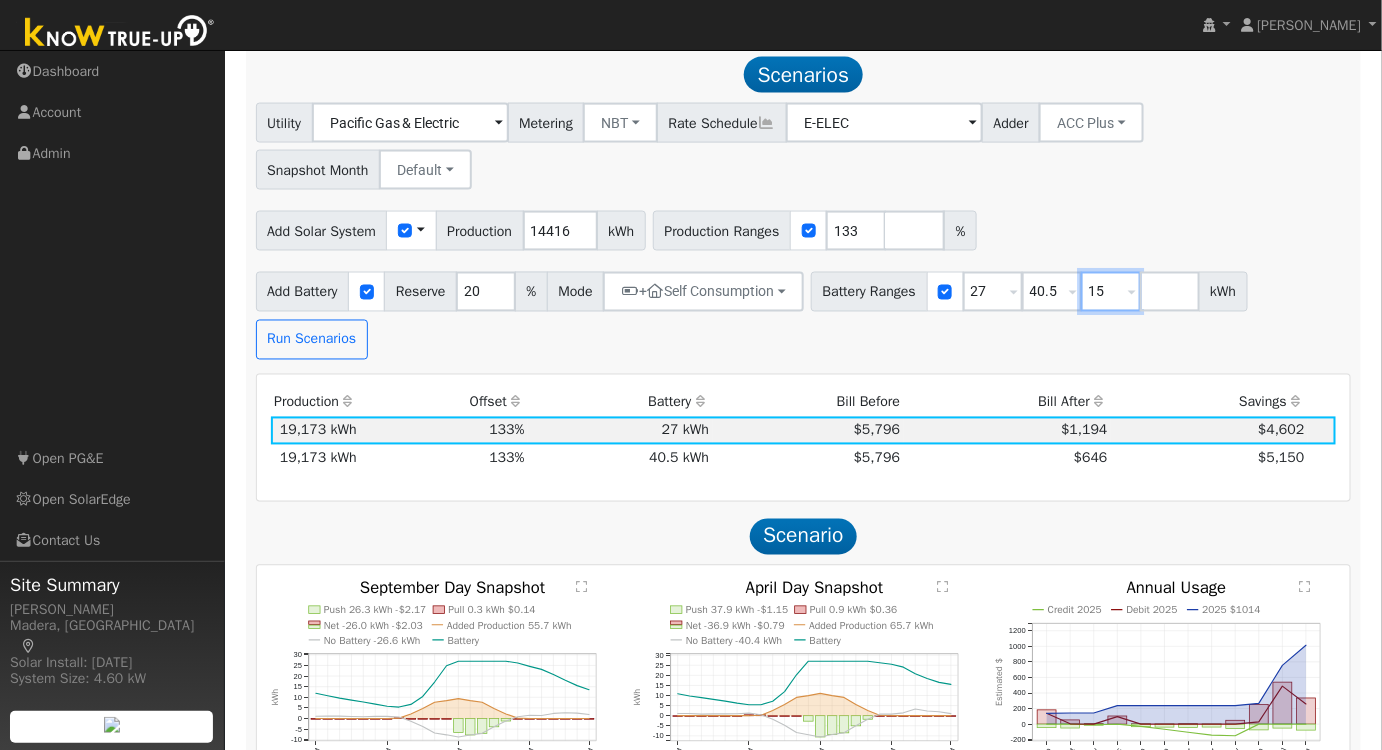 type on "15" 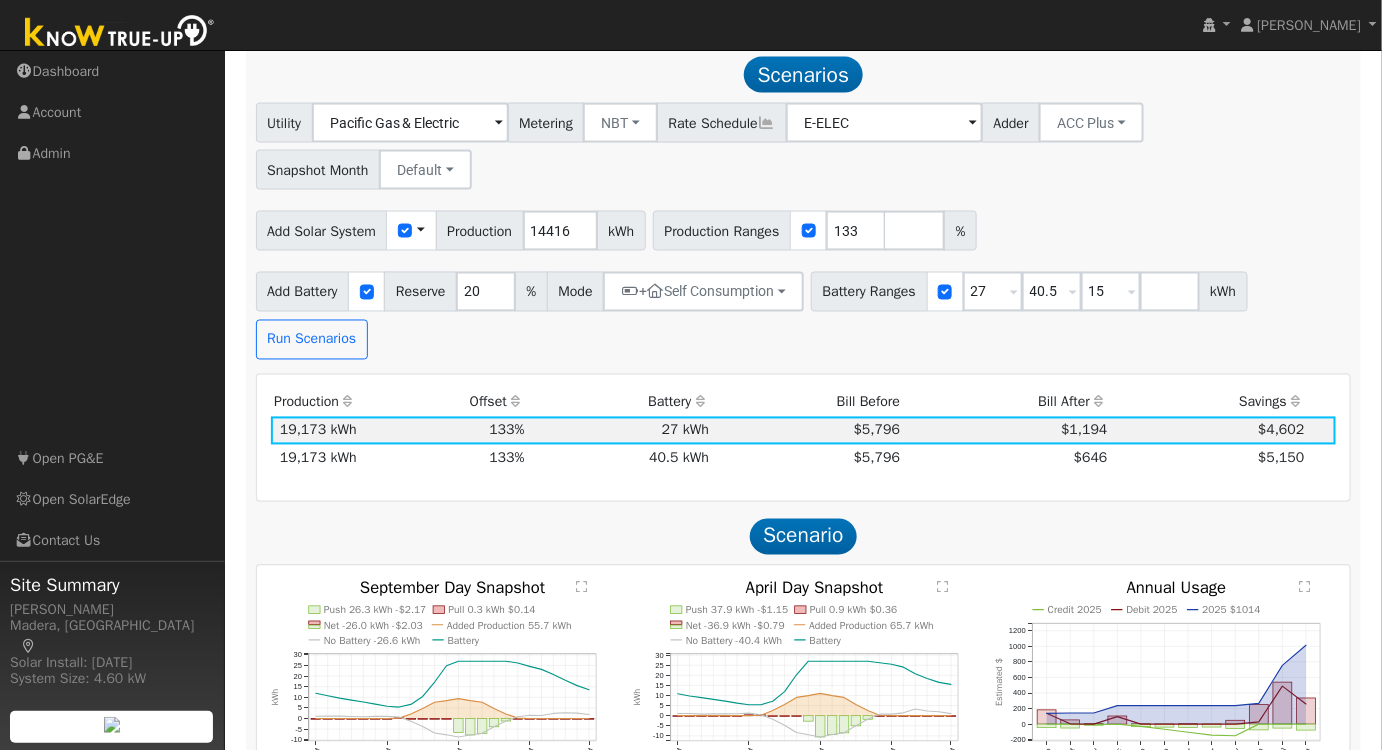 type on "15" 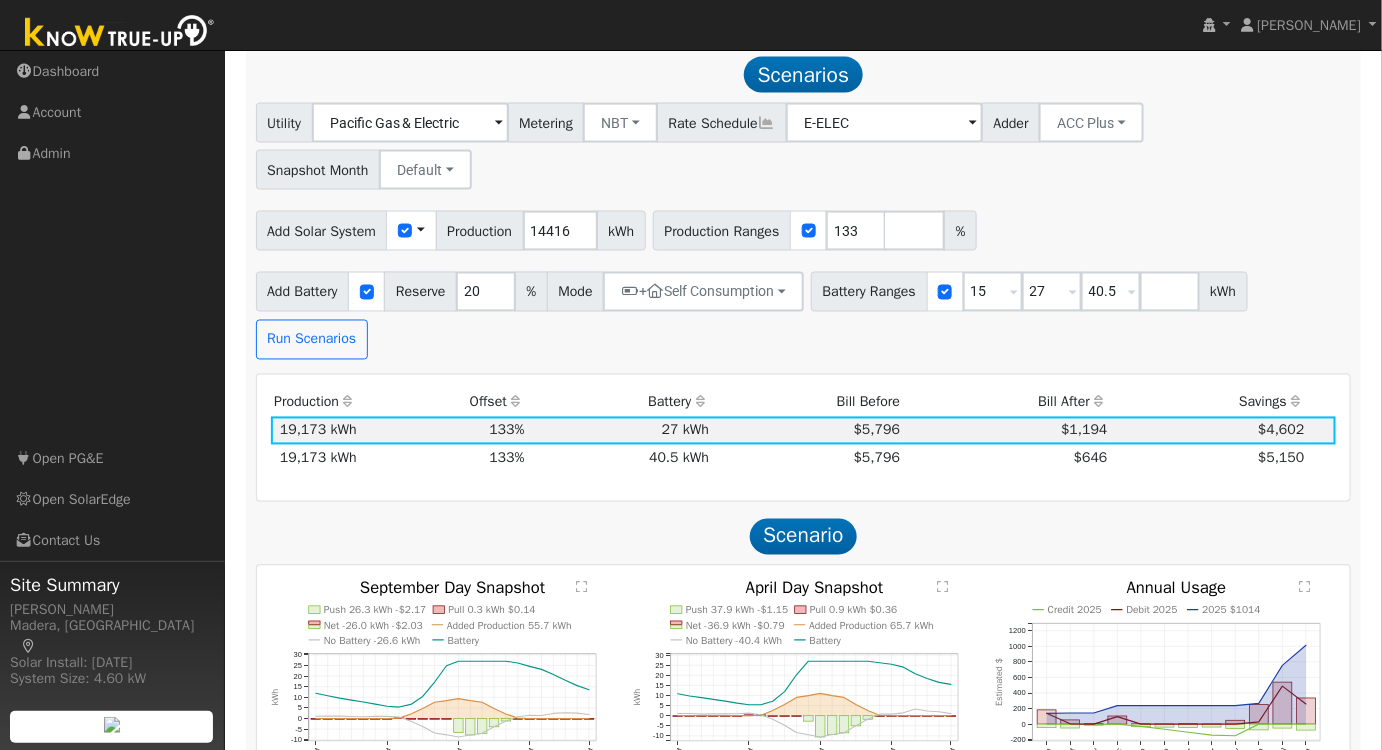 click on "Add Solar System Use CSV Data Production 14416 kWh Production Ranges 133 %" at bounding box center (803, 227) 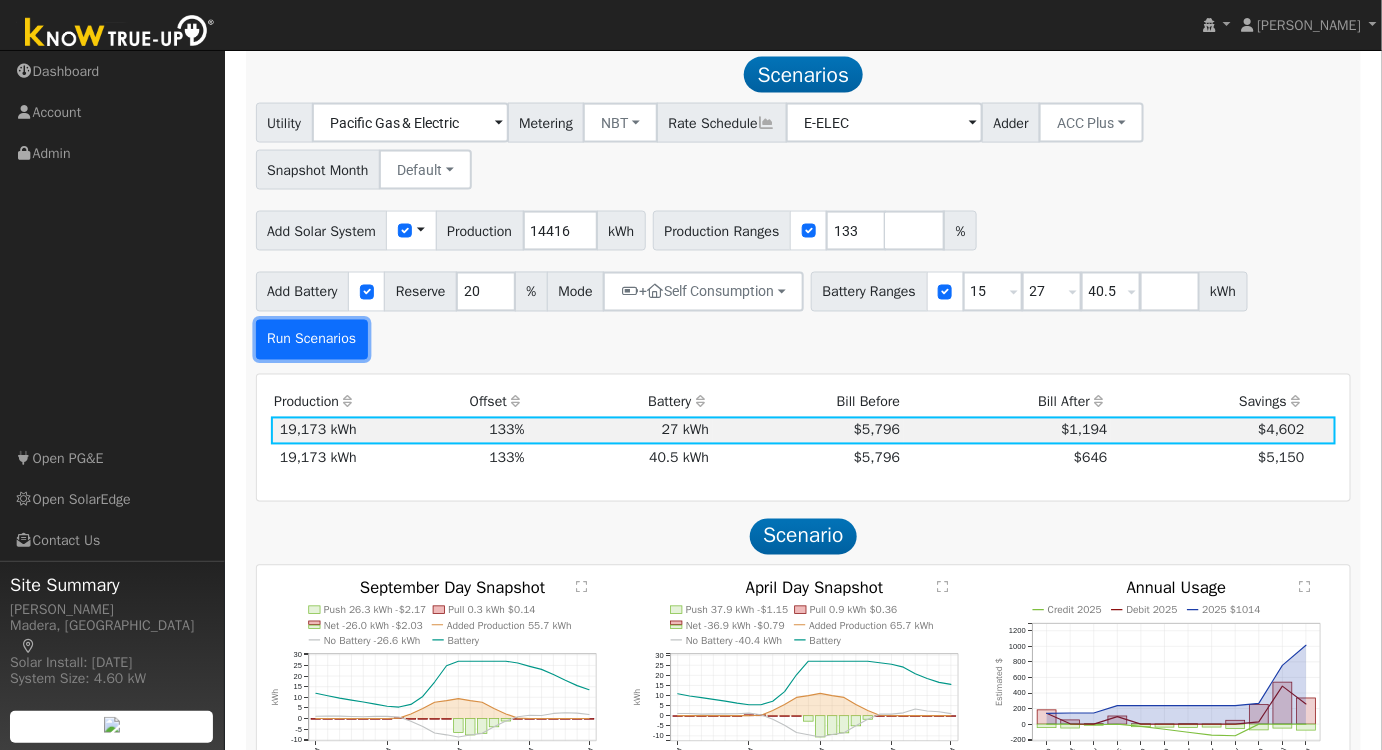 click on "Run Scenarios" at bounding box center [312, 340] 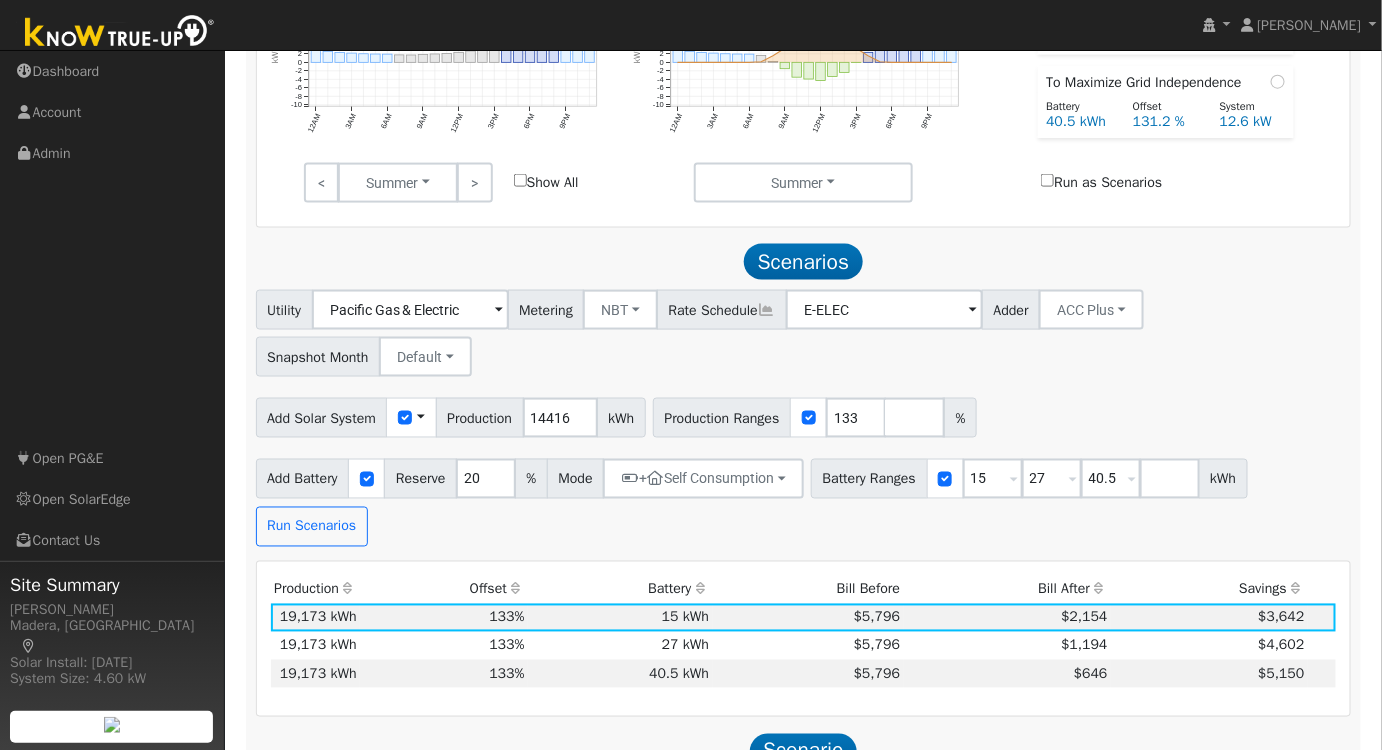 scroll, scrollTop: 935, scrollLeft: 0, axis: vertical 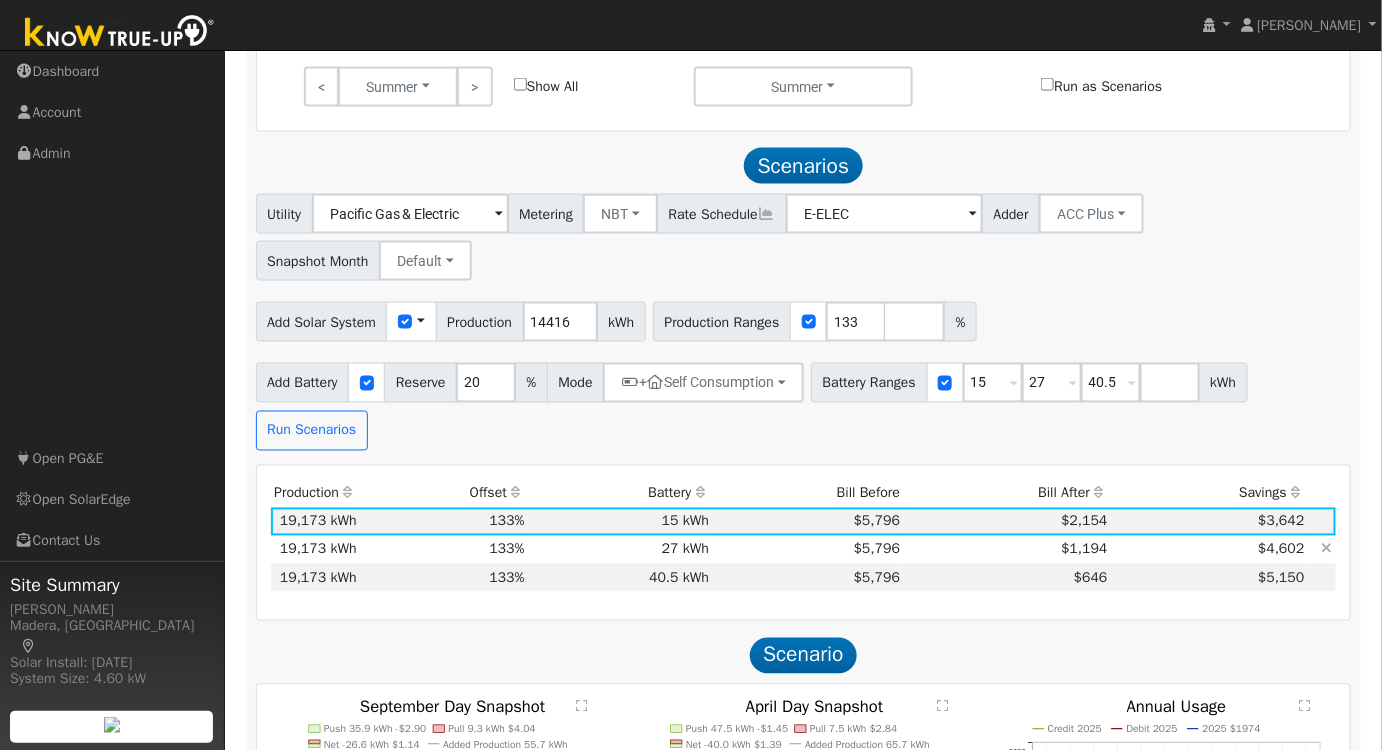 click on "$1,194" at bounding box center [1084, 549] 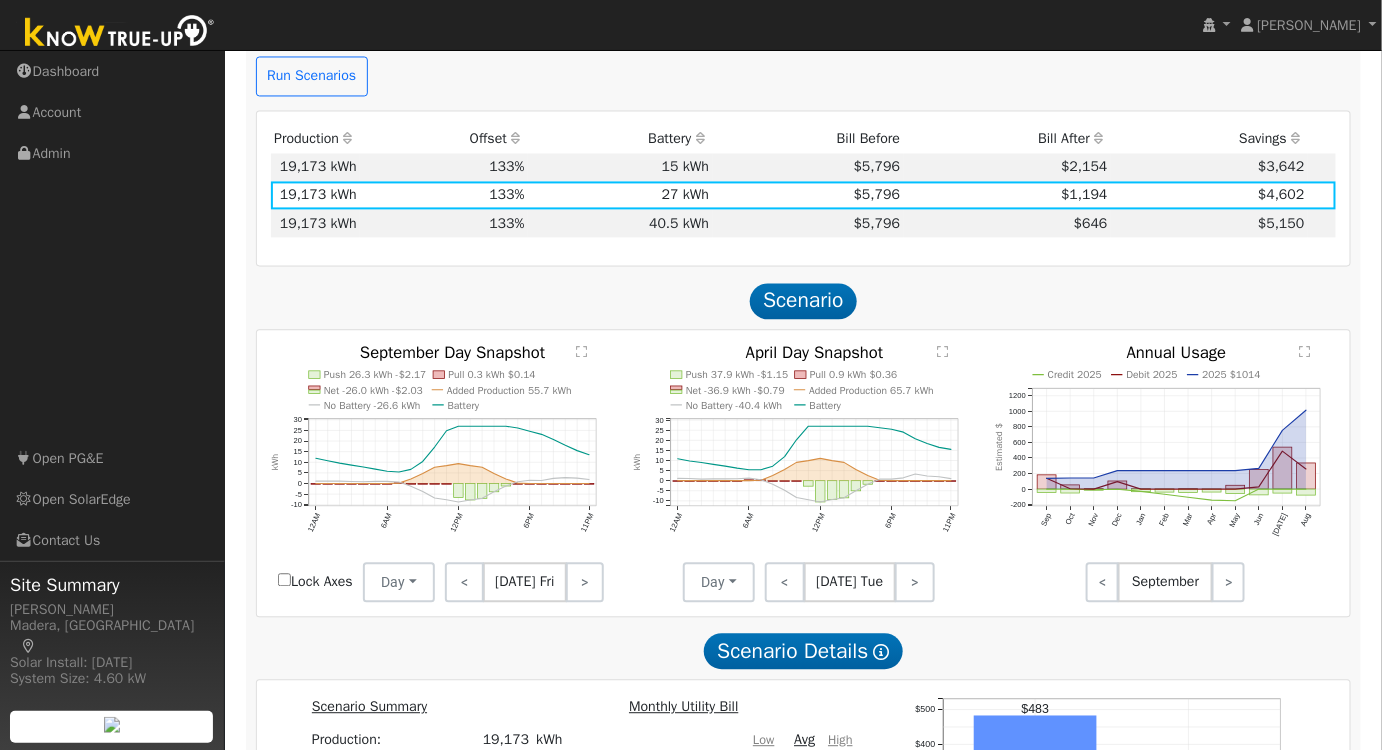 scroll, scrollTop: 1298, scrollLeft: 0, axis: vertical 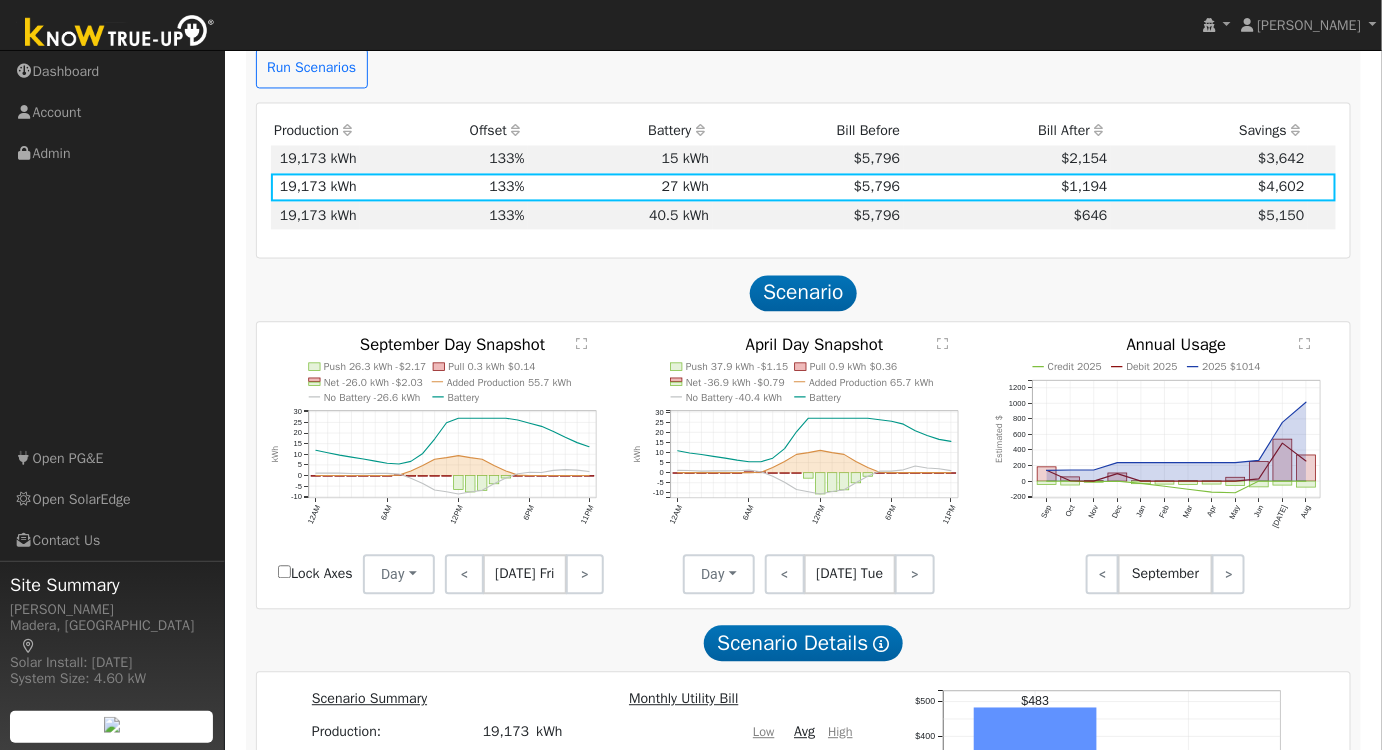 click on "" 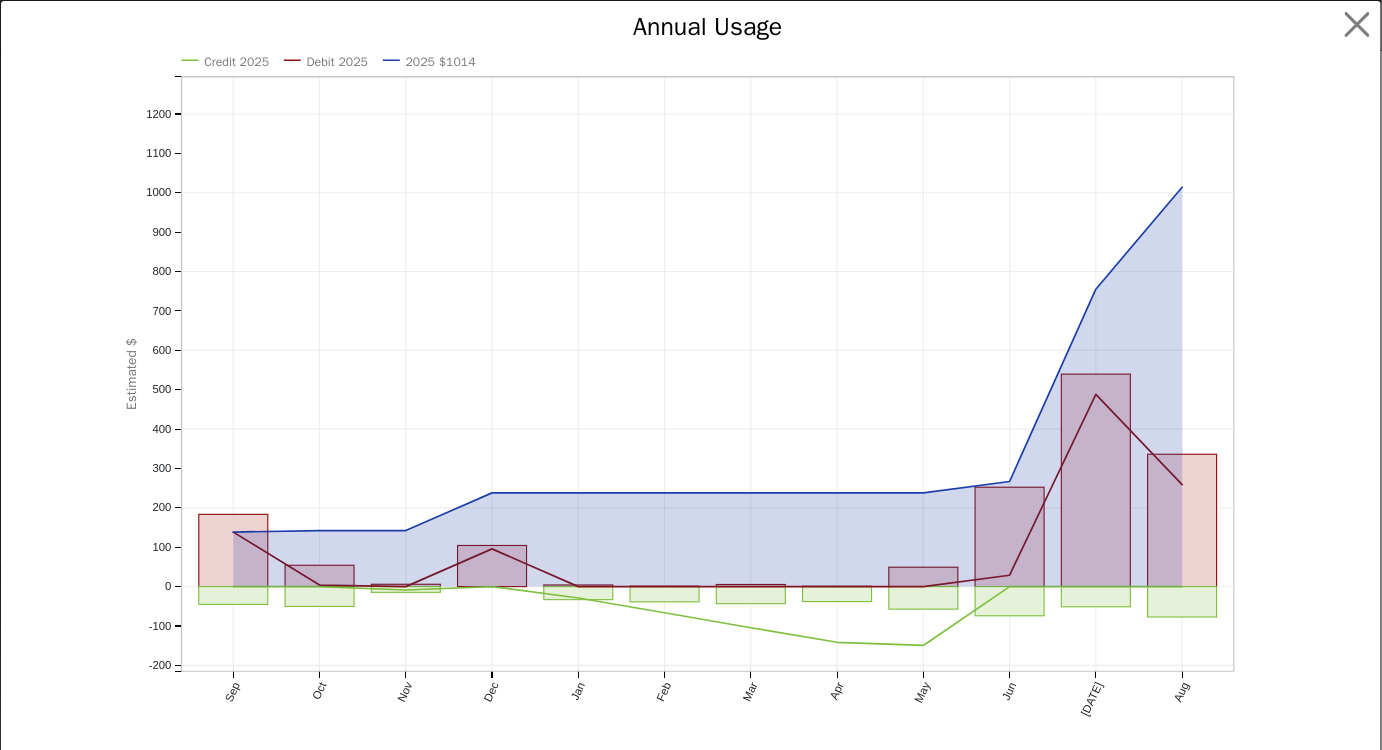 scroll, scrollTop: 1264, scrollLeft: 0, axis: vertical 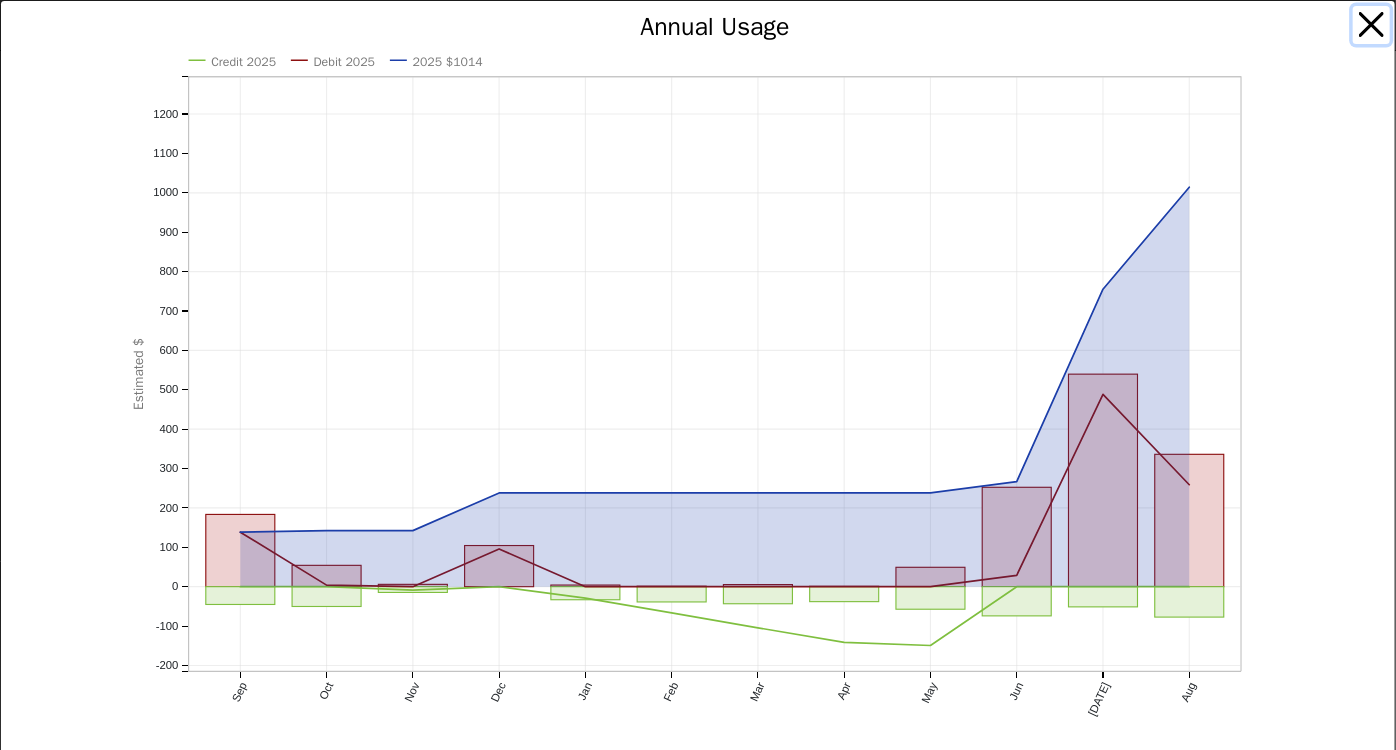 click at bounding box center (1372, 25) 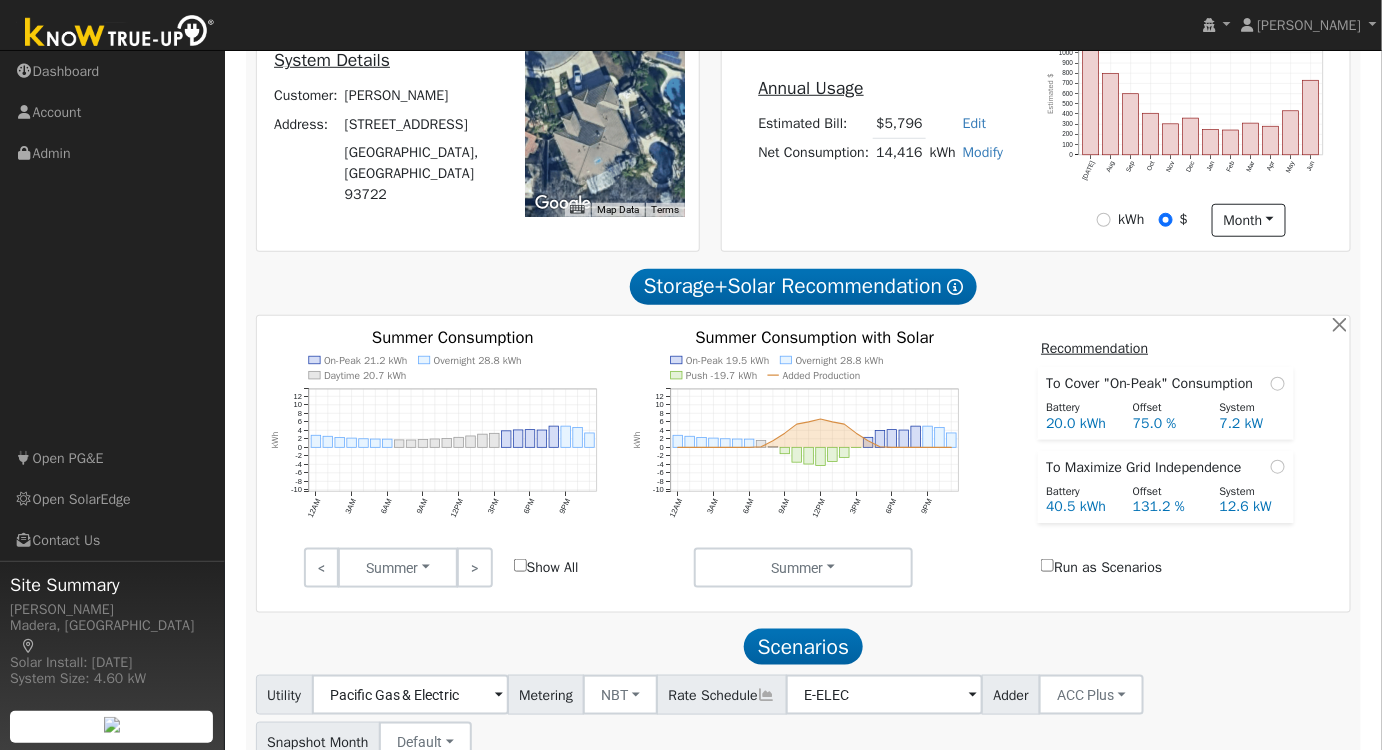 scroll, scrollTop: 0, scrollLeft: 0, axis: both 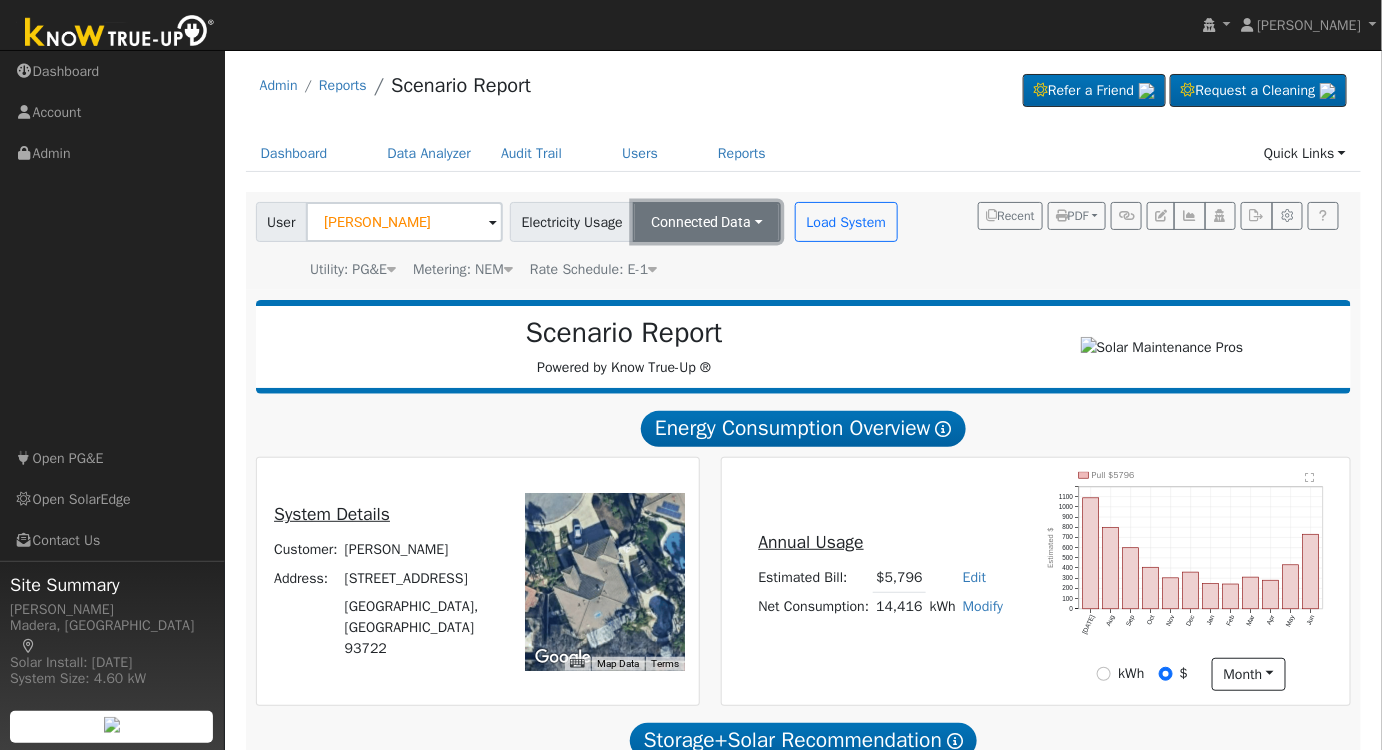 click on "Connected Data" at bounding box center [707, 222] 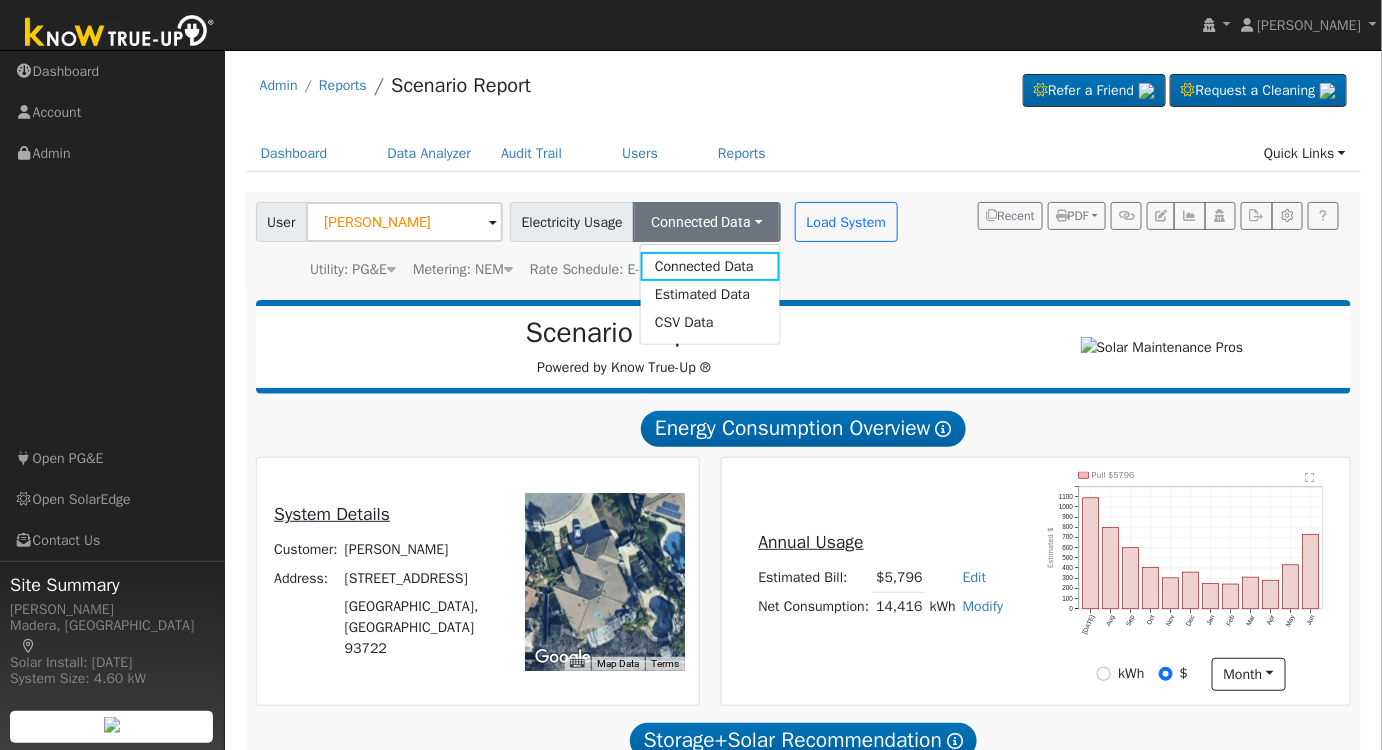 click on "Scenario Report  Powered by Know True-Up ®   Energy Consumption Overview  Show Help  This analysis uses information about your recent energy consumption to recommend the ideal amount of battery storage based upon your need for energy bill savings and backup power.    You have provided your hourly consumption data, which provides the most accurate battery storage recommendation to meet your energy goals.  Your annual energy consumption is  14,416 kWh  and your estimated annual cost for this power is  $5,796 Your highest energy usage month is  July , and your lowest energy usage month is  February System Details Customer: Tirza Cervantez Address: 7502 North Ivanhoe Avenue Fresno, CA 93722 To navigate the map with touch gestures double-tap and hold your finger on the map, then drag the map. ← Move left → Move right ↑ Move up ↓ Move down + Zoom in - Zoom out Home Jump left by 75% End Jump right by 75% Page Up Jump up by 75% Page Down Jump down by 75% Map Data Imagery ©2025 Airbus, Maxar Technologies +" 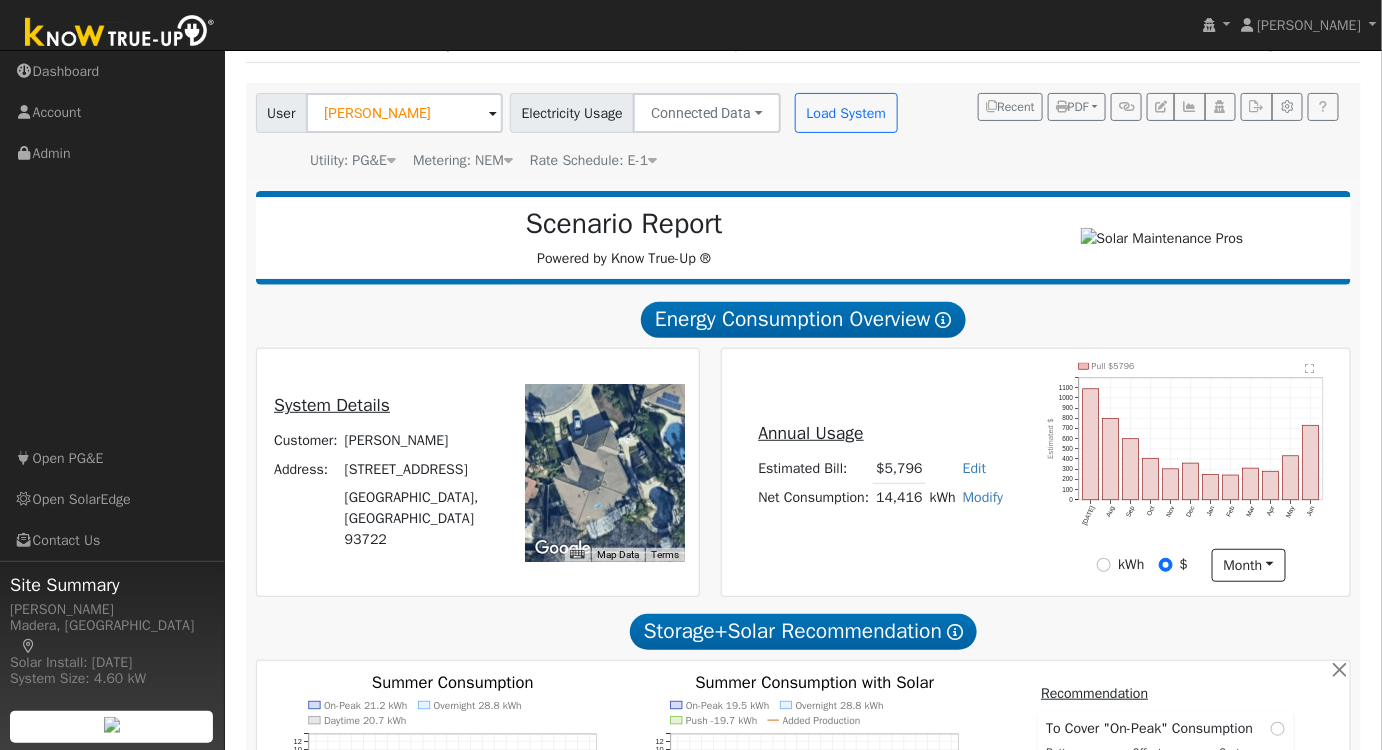 scroll, scrollTop: 181, scrollLeft: 0, axis: vertical 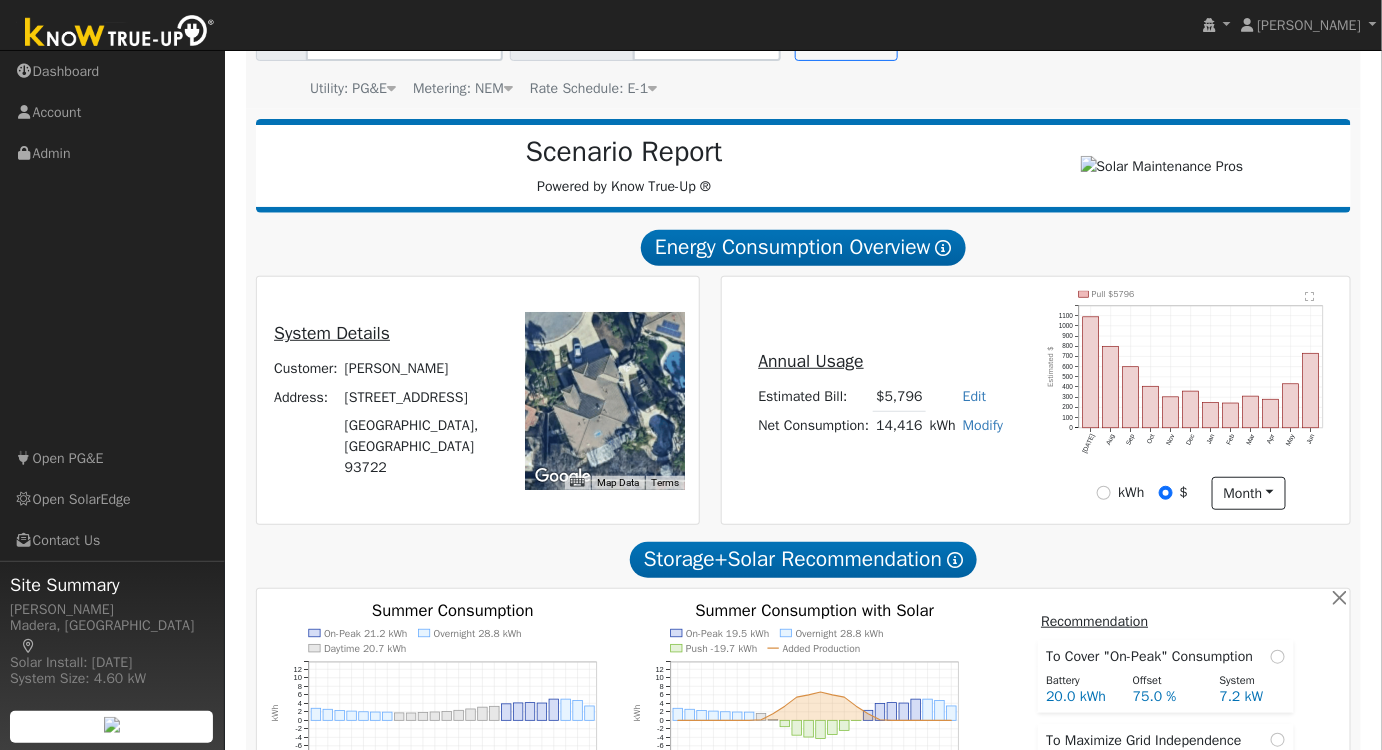 click on "Modify" at bounding box center [983, 425] 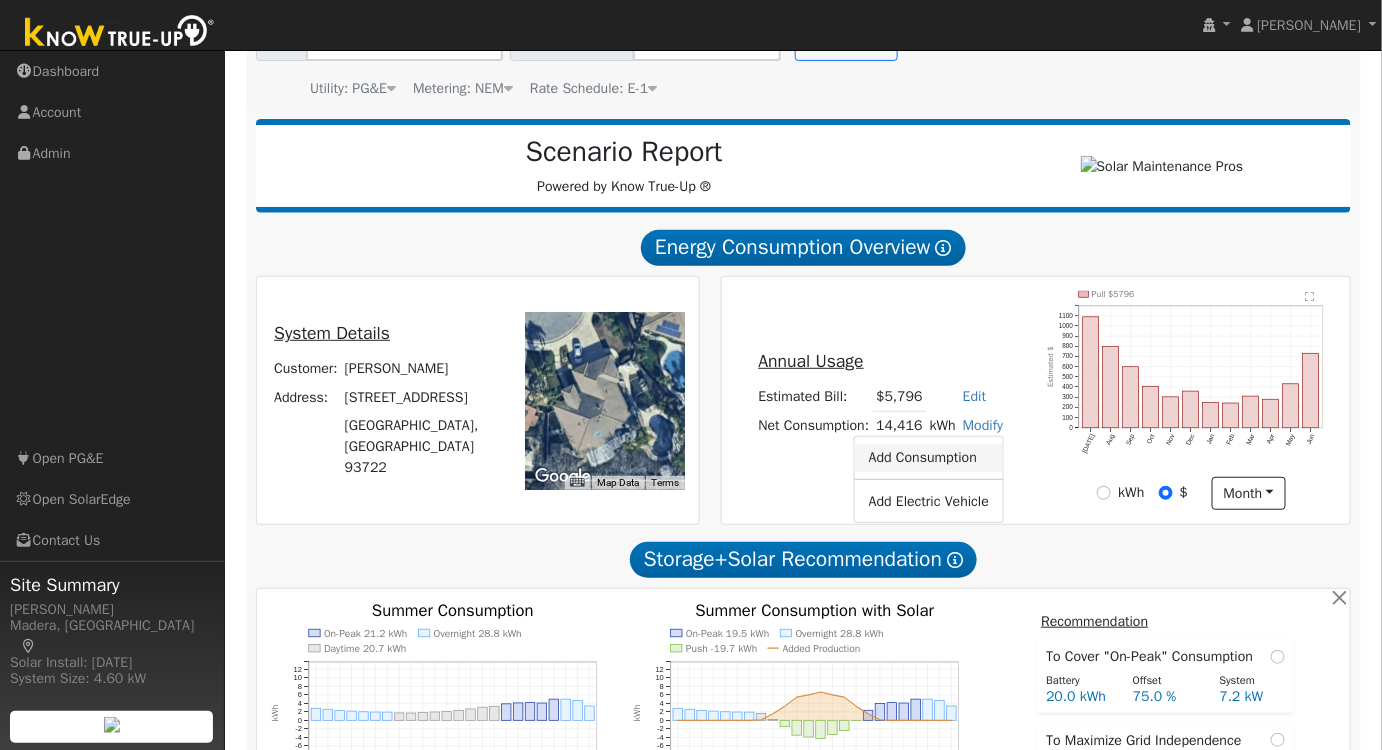 click on "Add Consumption" at bounding box center (929, 458) 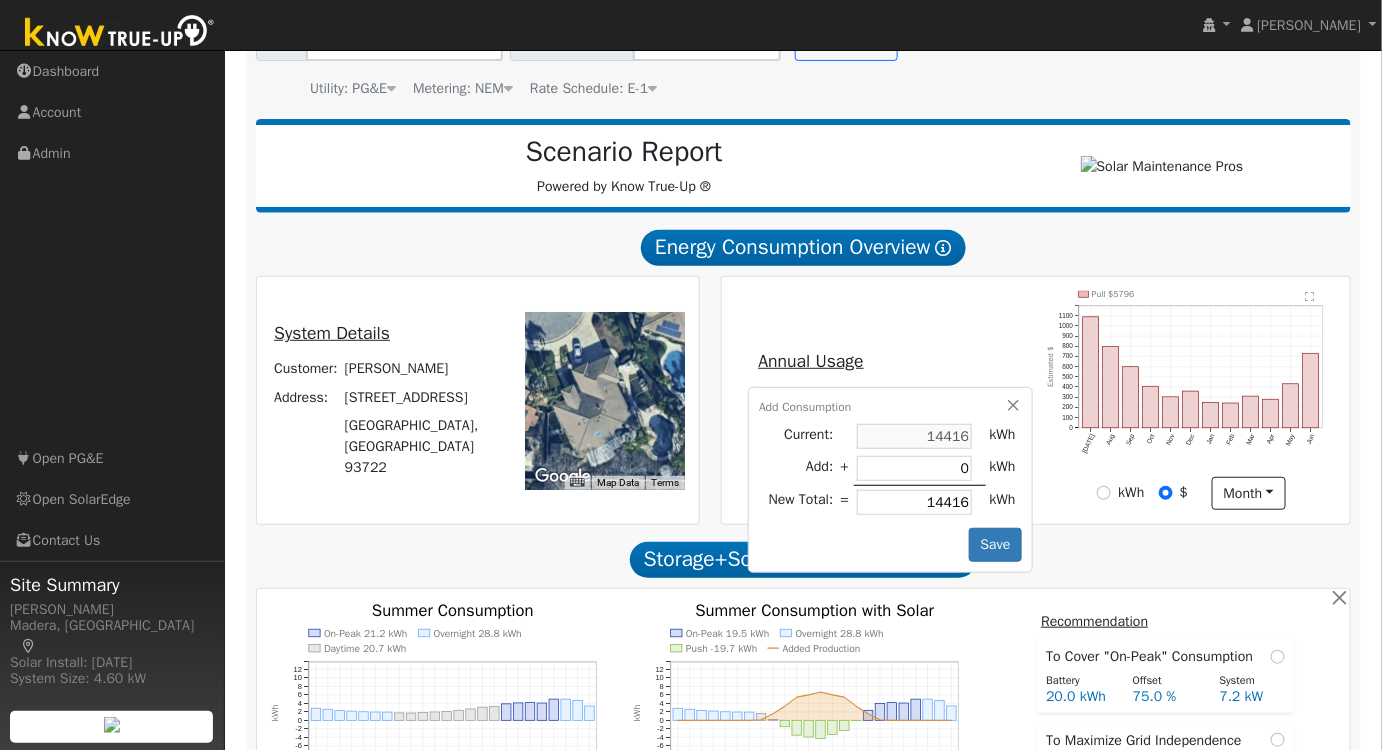type on "4" 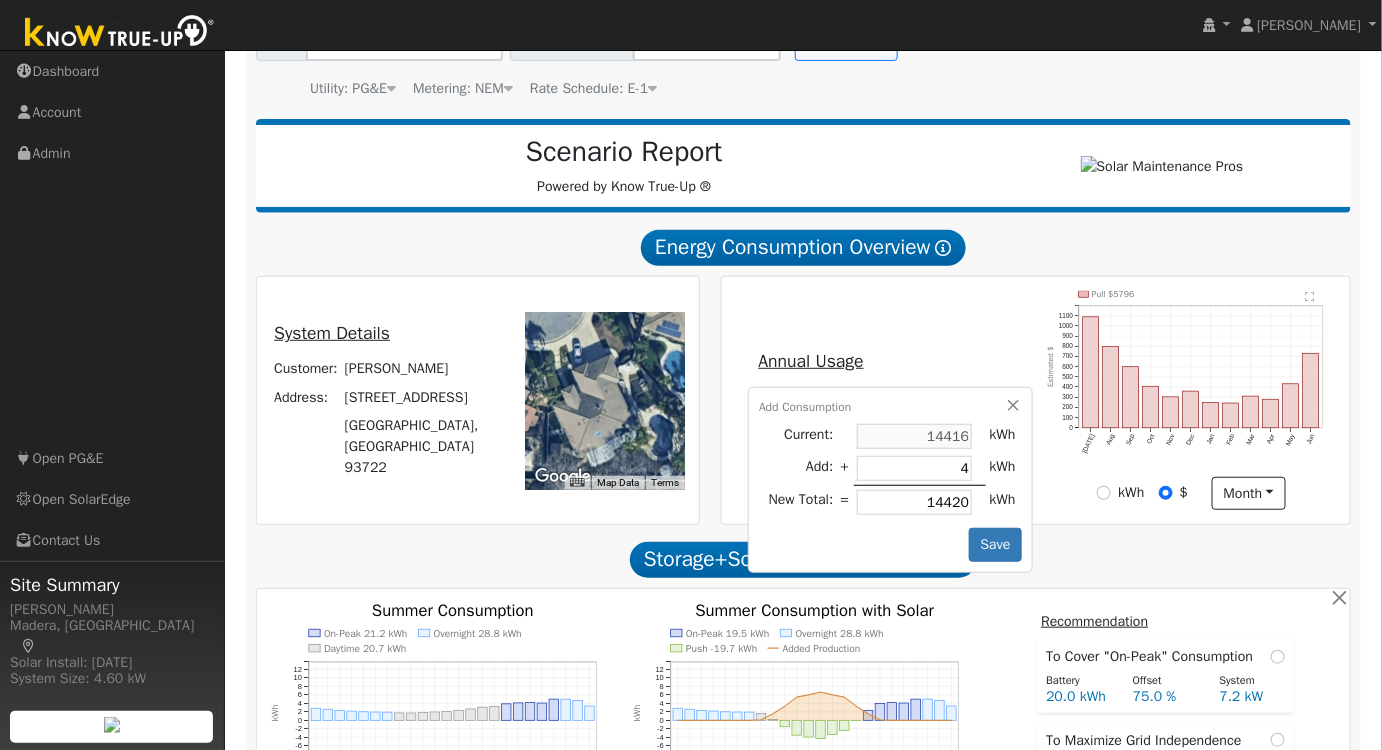 type on "47" 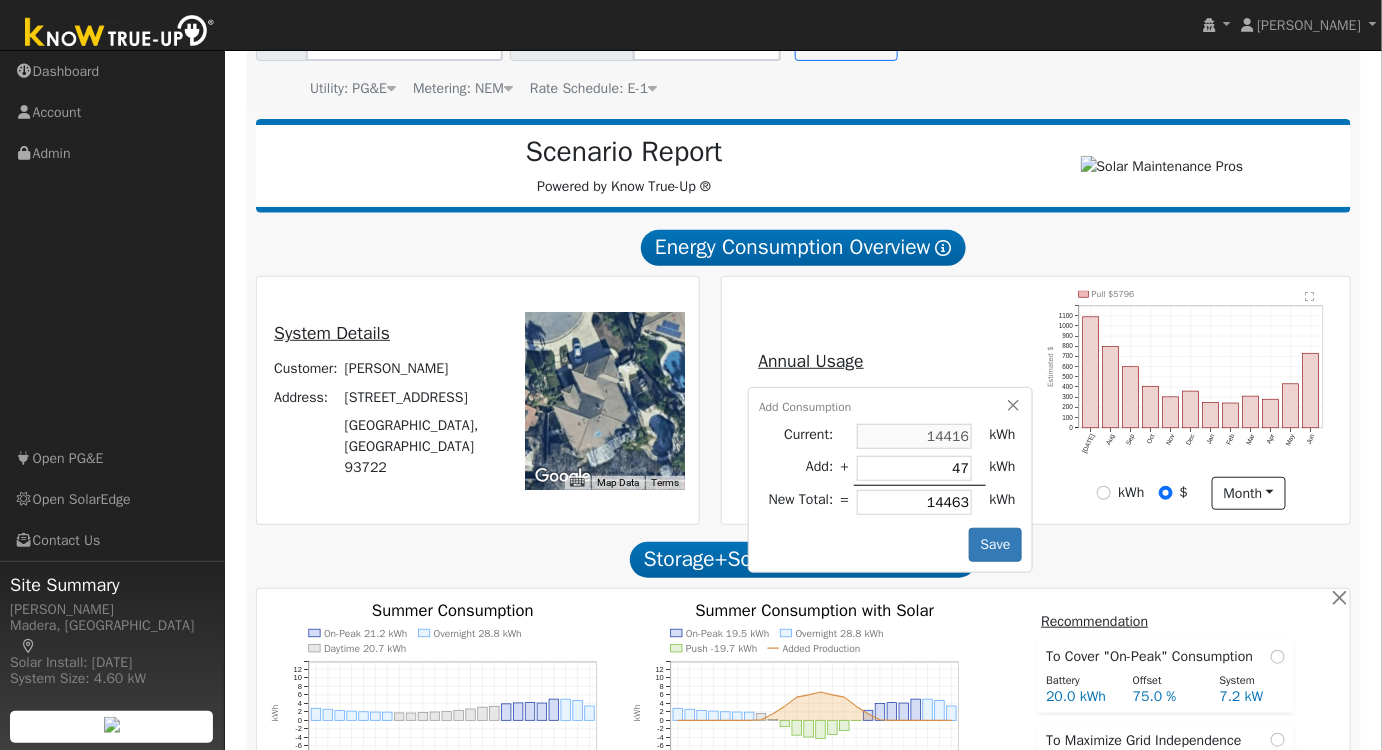 type on "471" 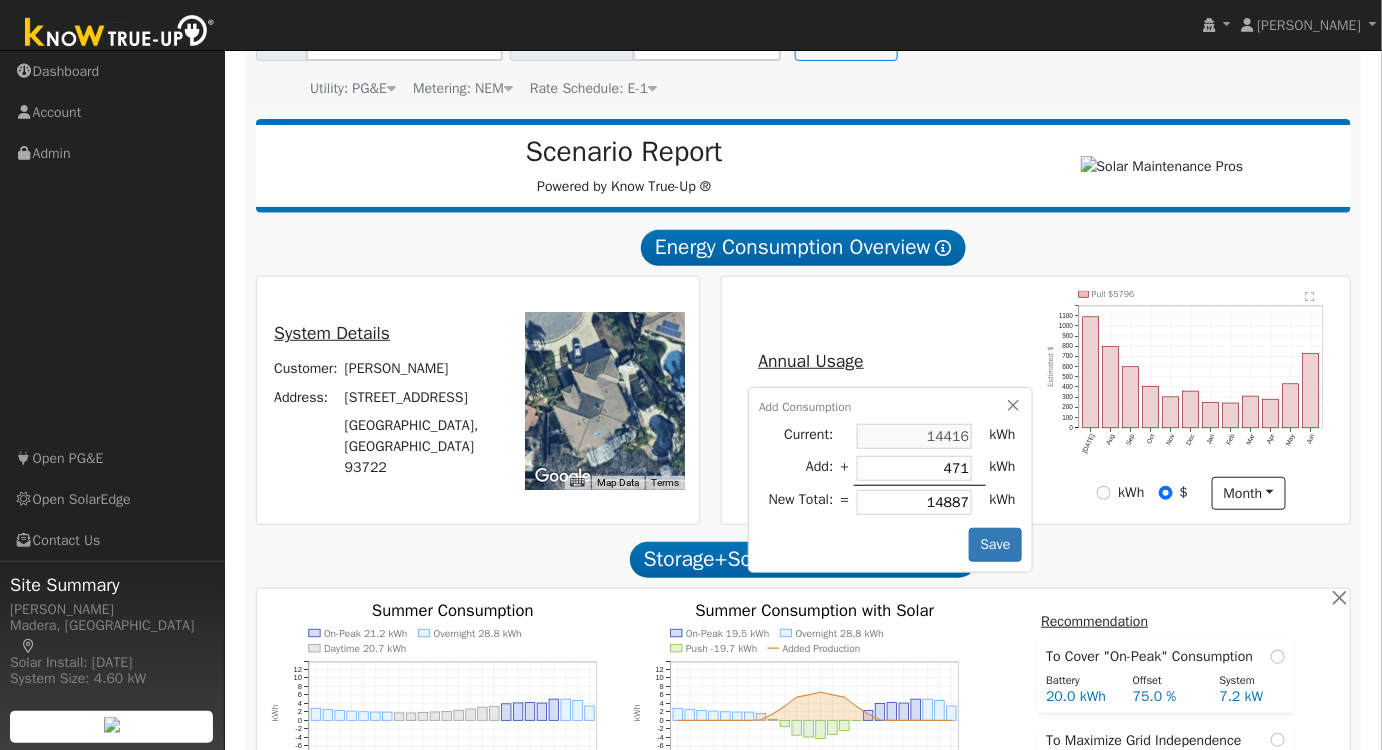 type on "4713" 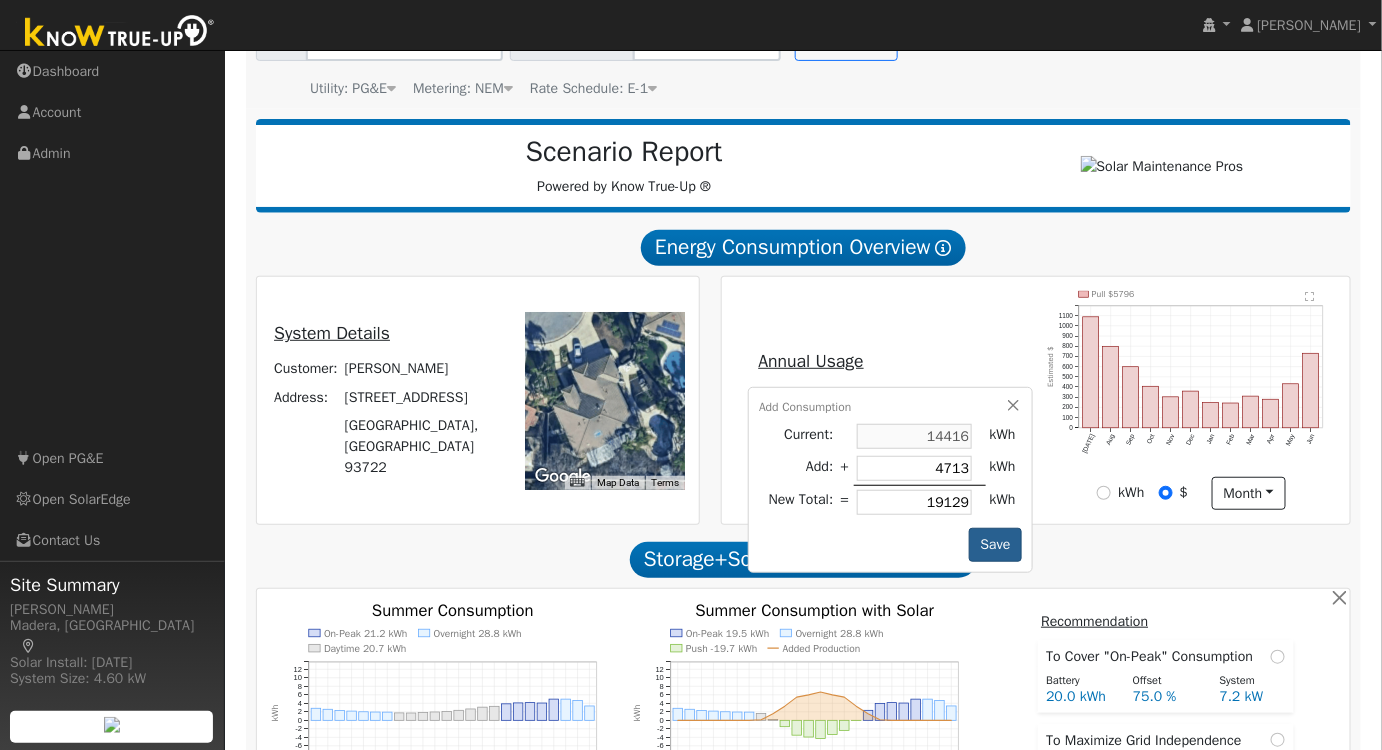 type on "4713" 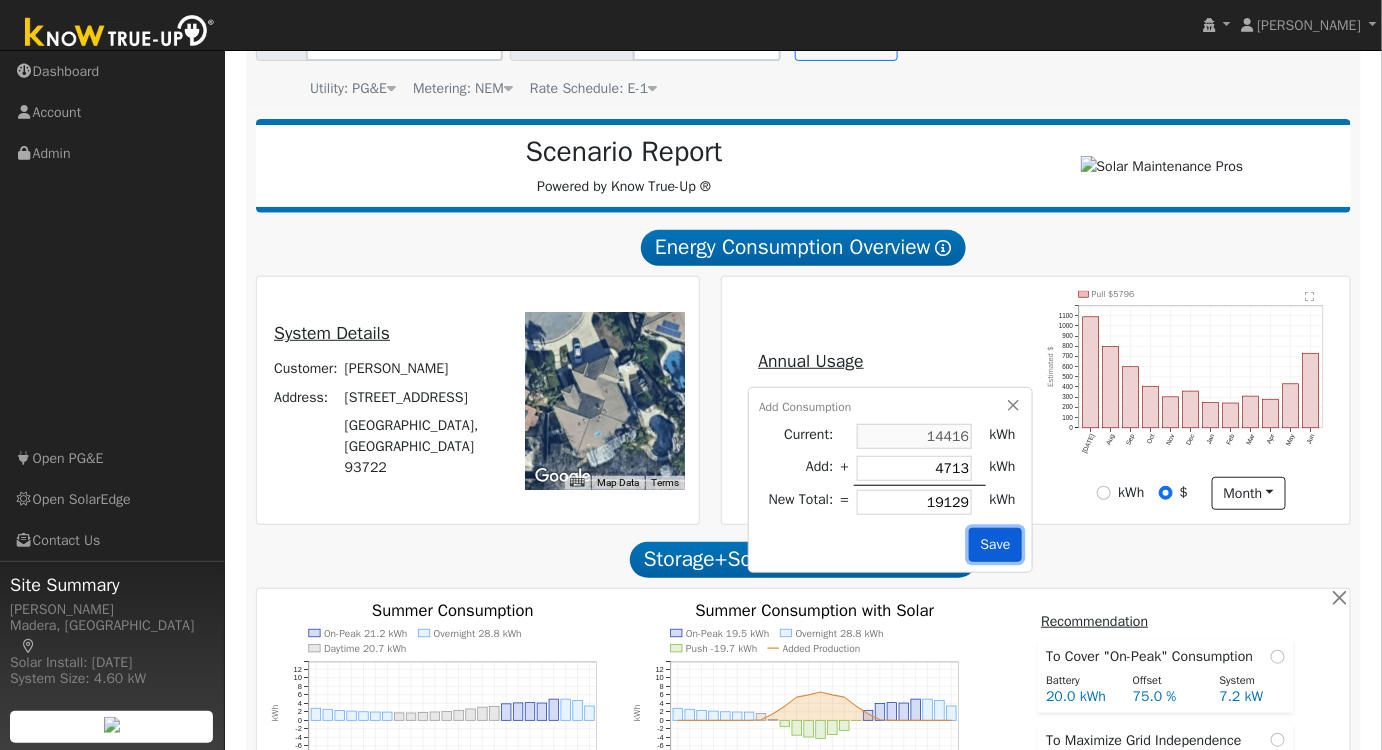 click on "Save" at bounding box center (995, 545) 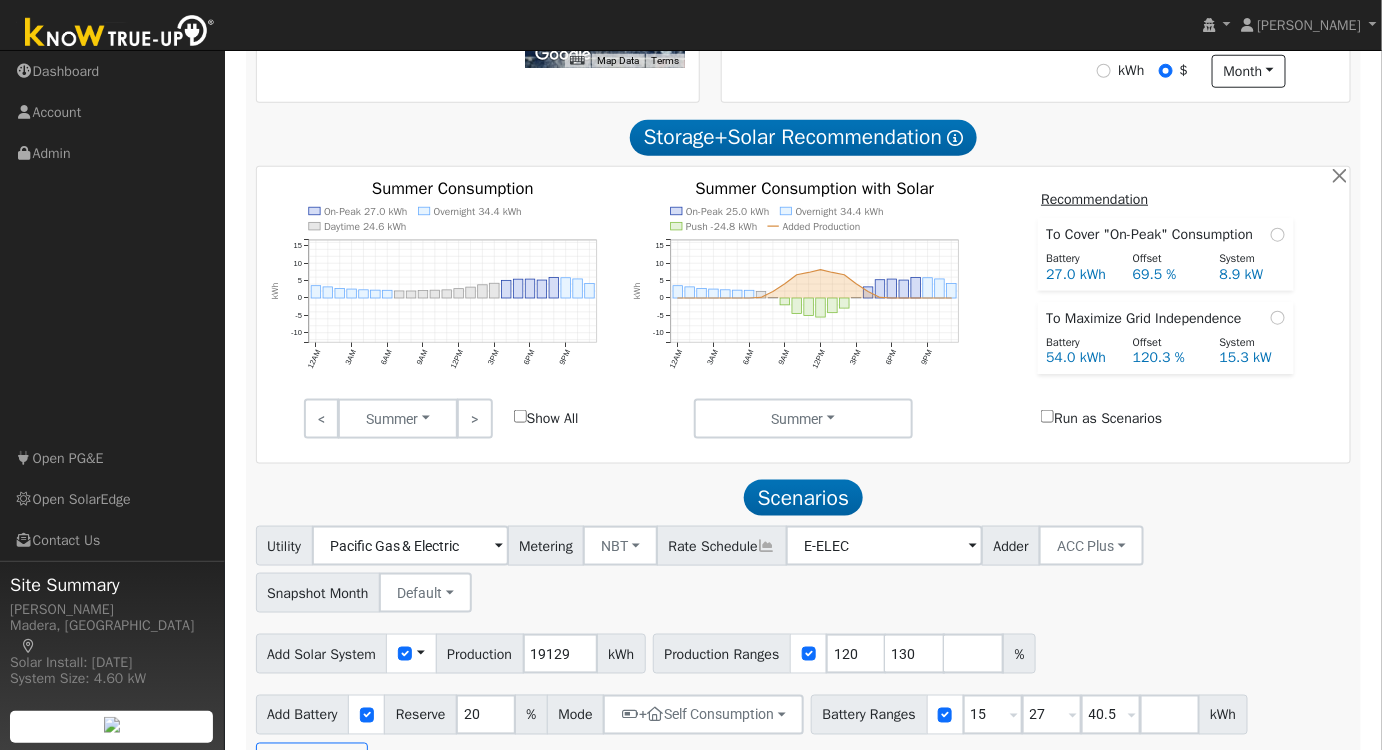 scroll, scrollTop: 660, scrollLeft: 0, axis: vertical 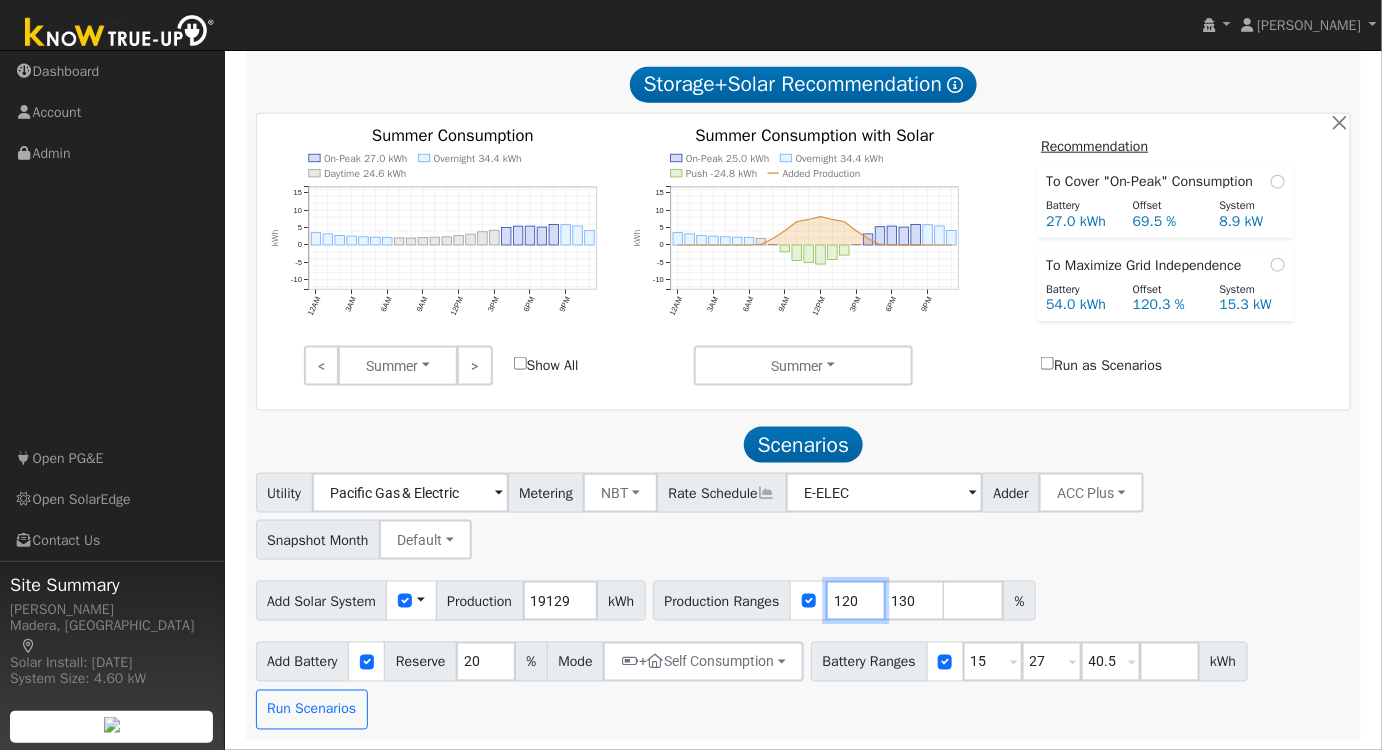 drag, startPoint x: 866, startPoint y: 598, endPoint x: 771, endPoint y: 608, distance: 95.524864 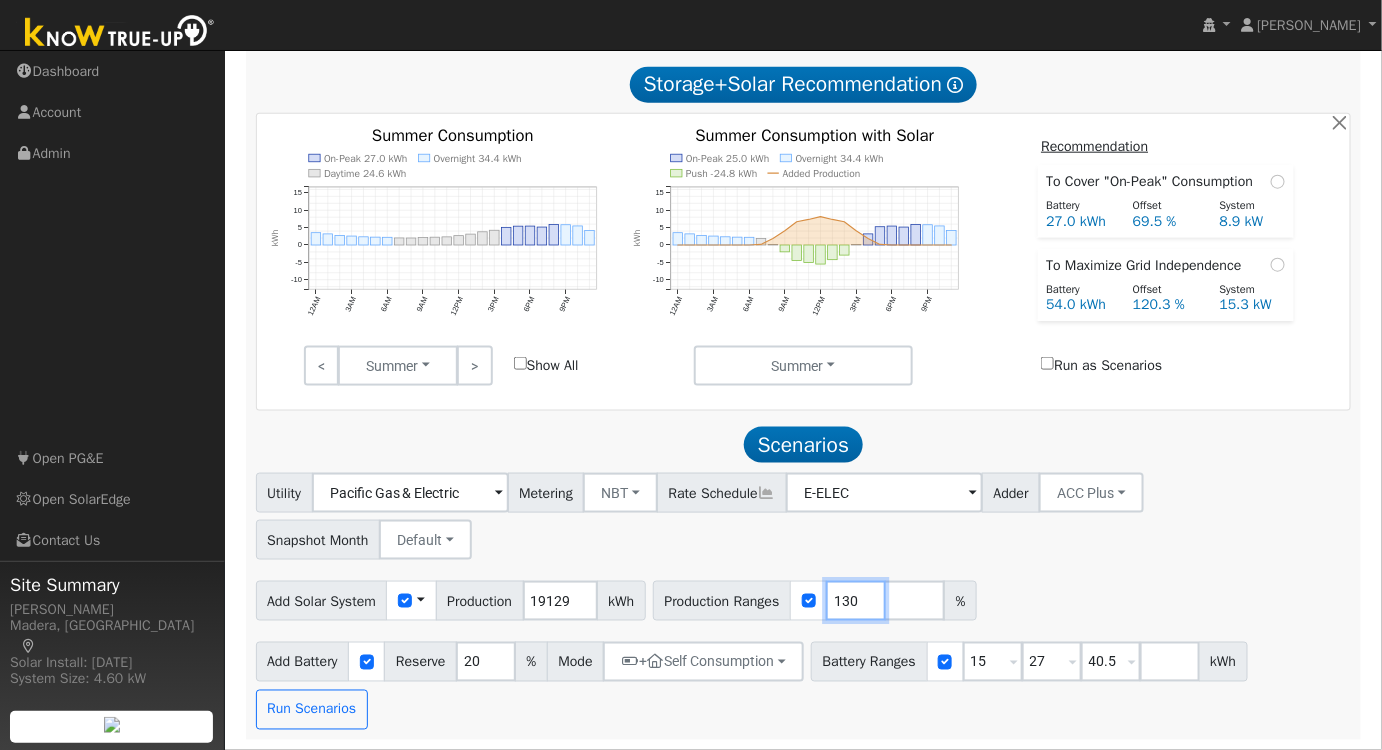 drag, startPoint x: 862, startPoint y: 599, endPoint x: 766, endPoint y: 600, distance: 96.00521 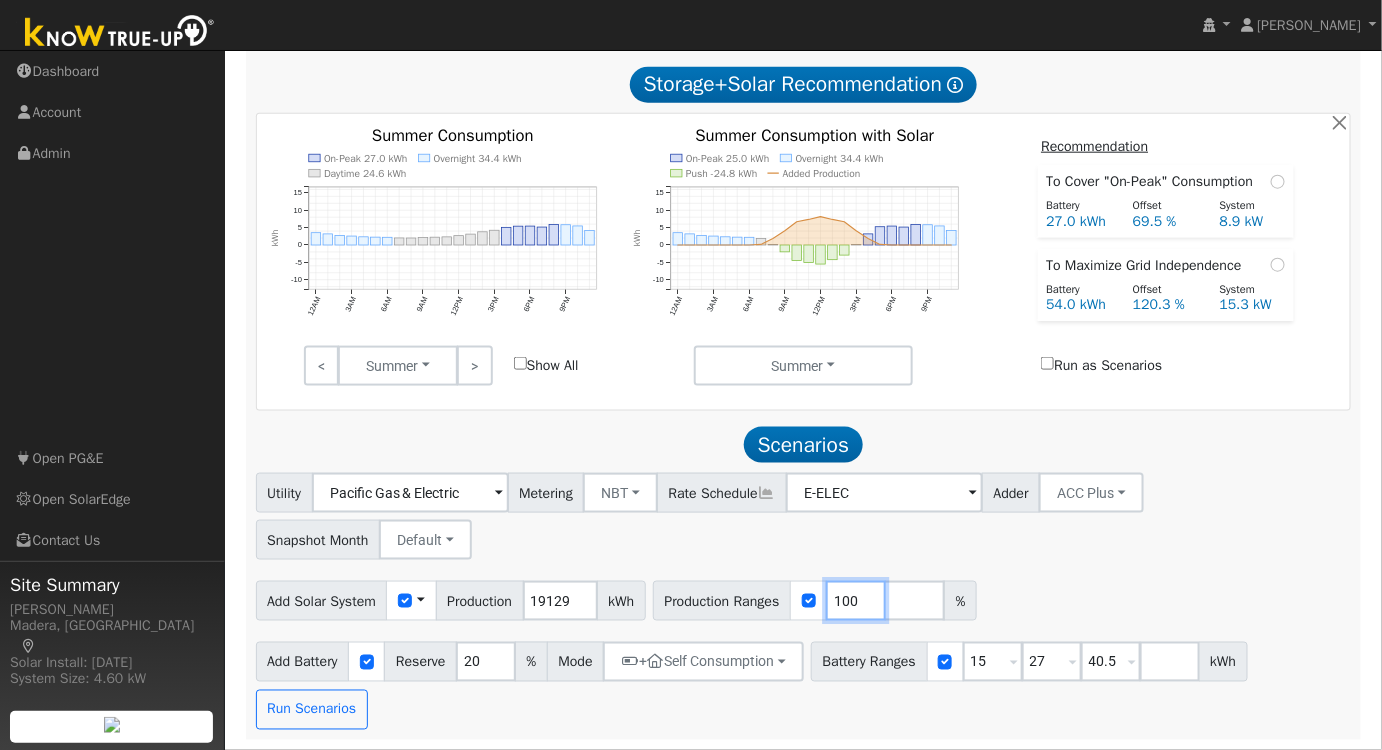 type on "100" 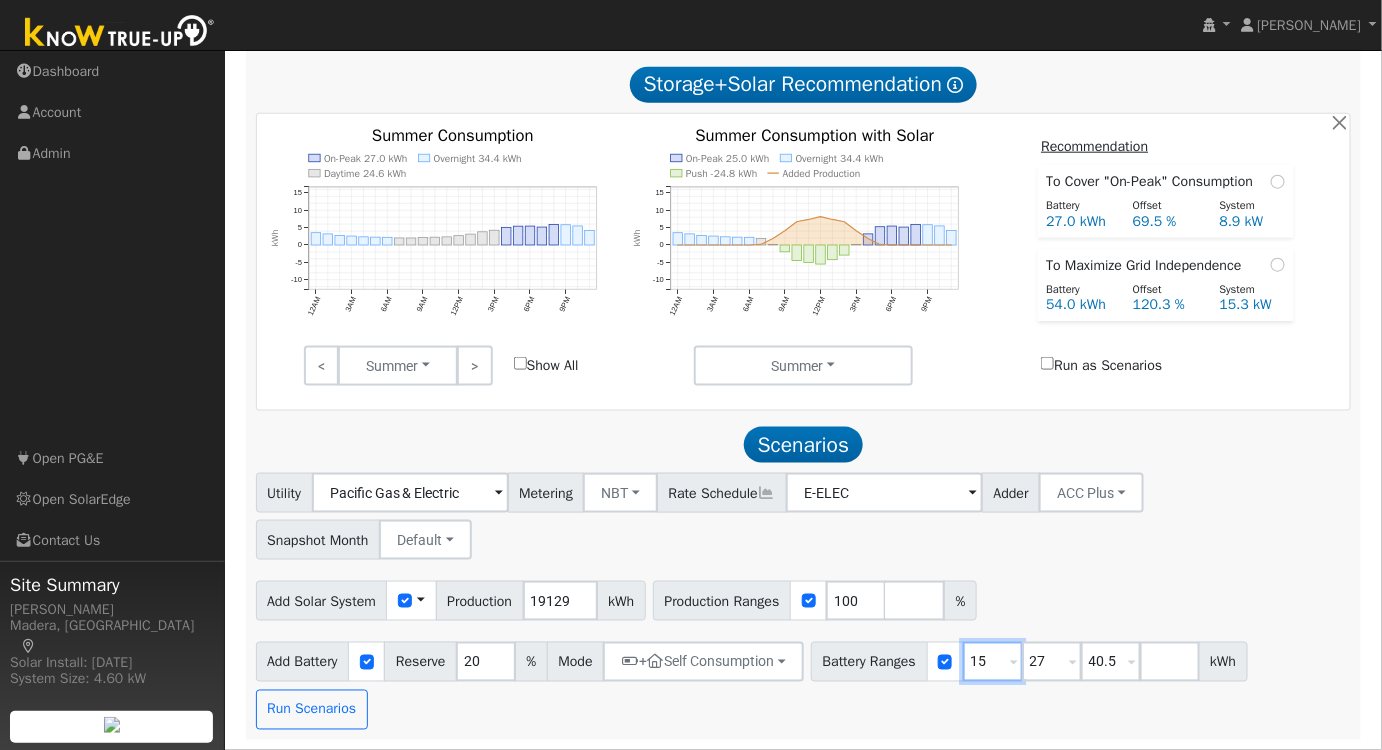 drag, startPoint x: 994, startPoint y: 663, endPoint x: 901, endPoint y: 661, distance: 93.0215 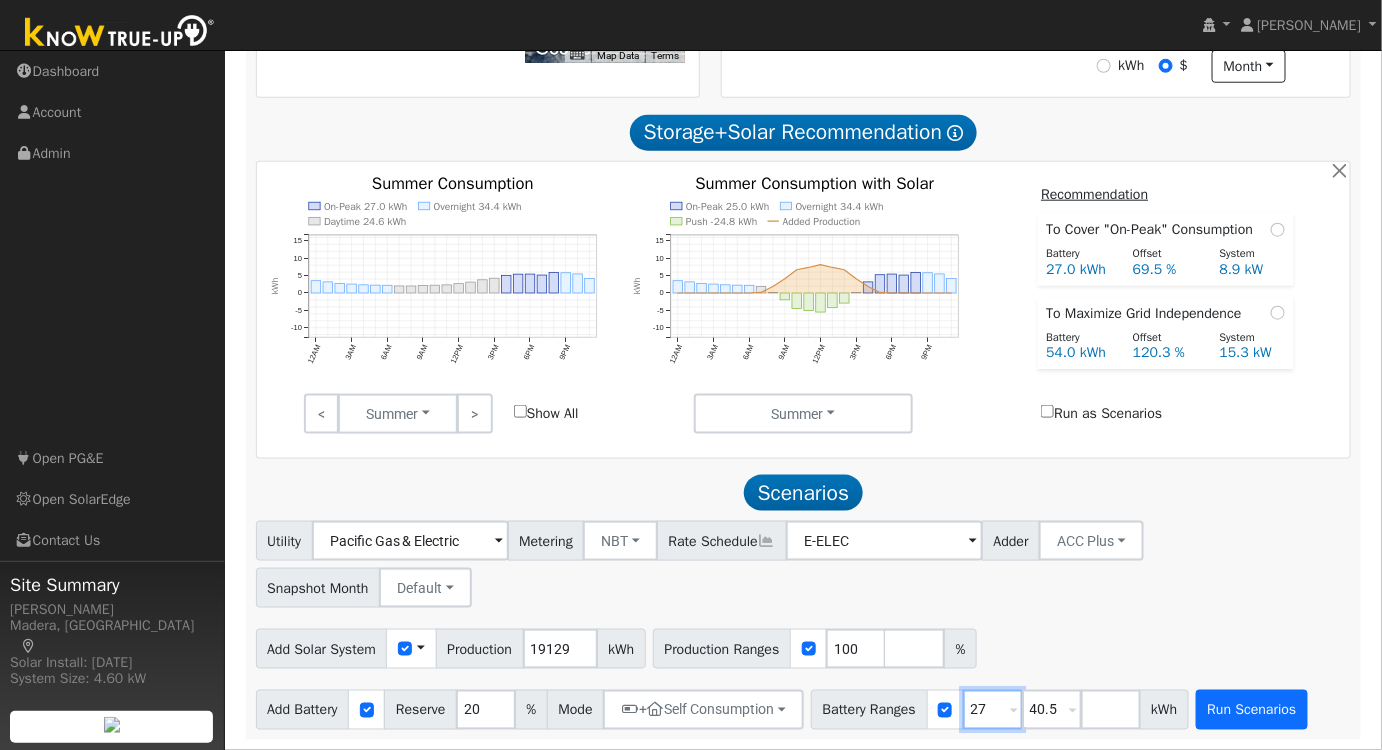 type on "27" 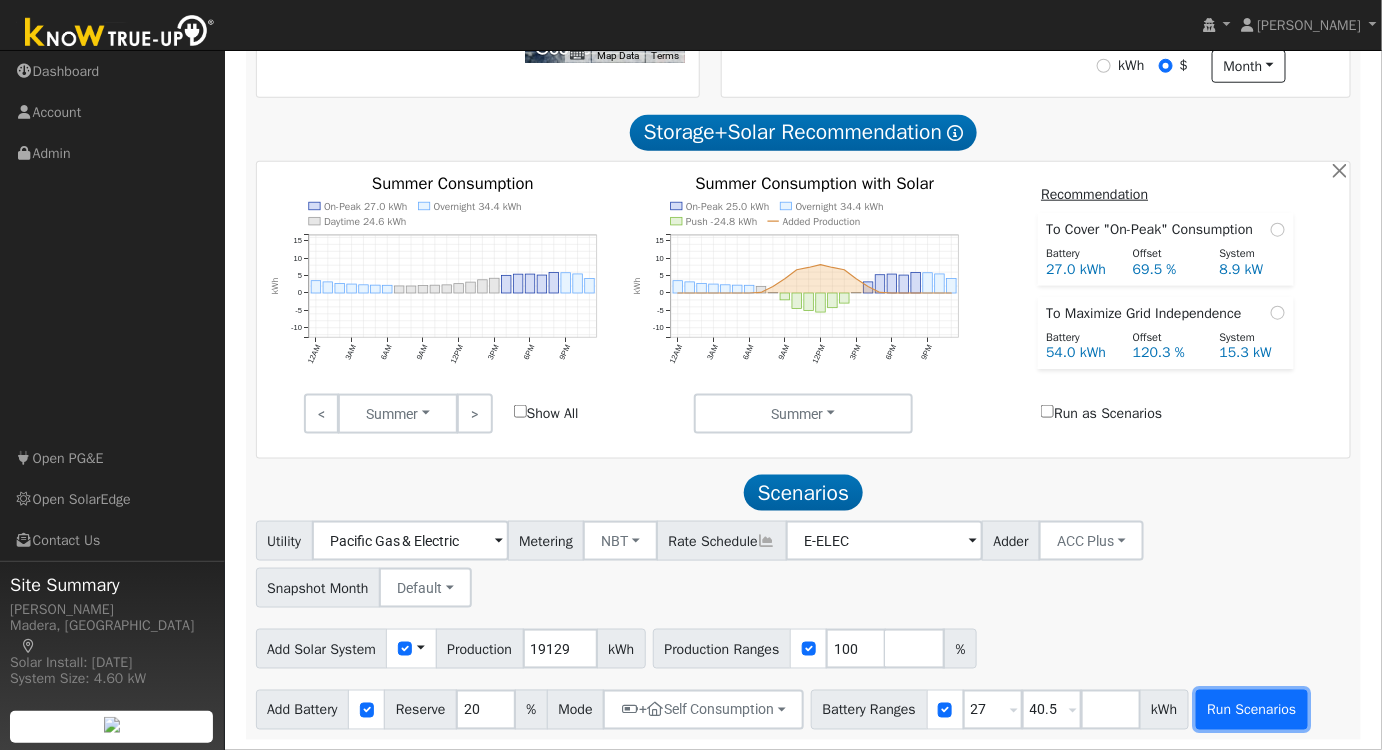 click on "Run Scenarios" at bounding box center (1252, 710) 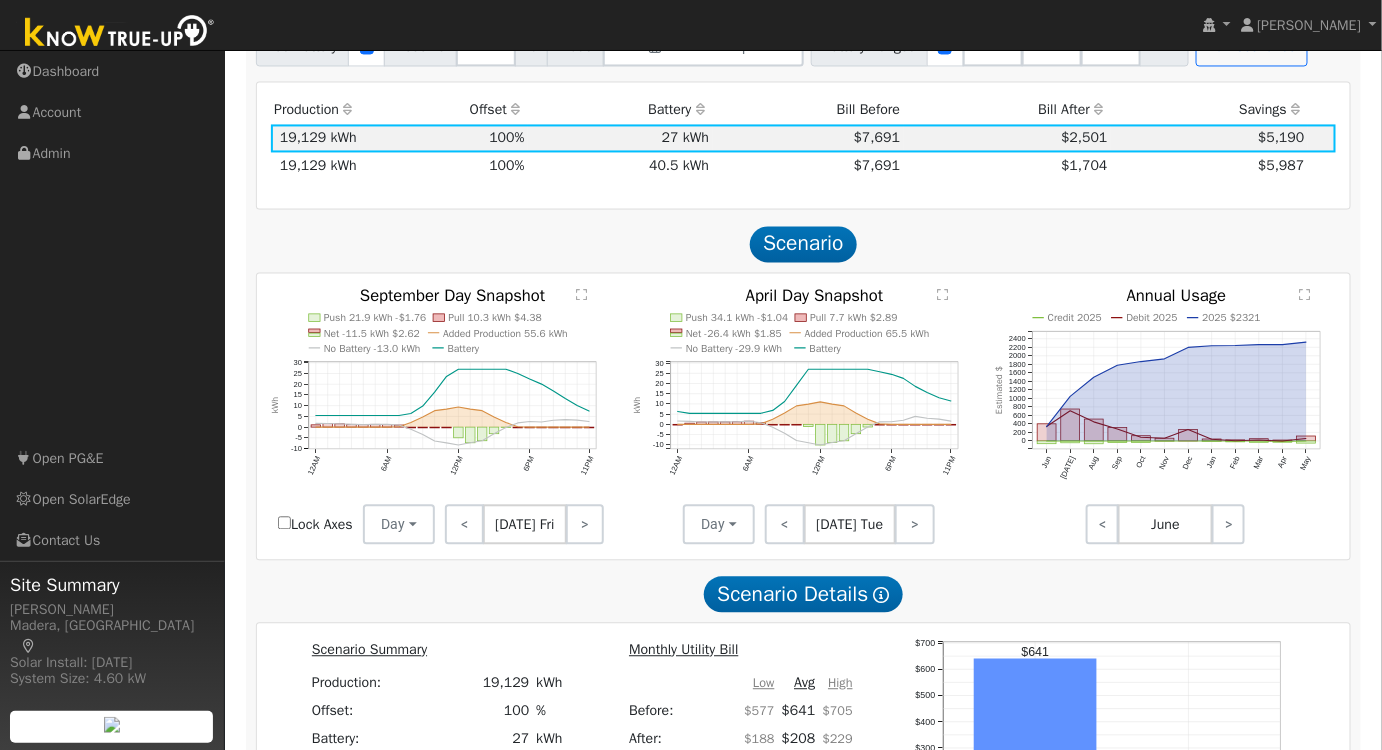 scroll, scrollTop: 1000, scrollLeft: 0, axis: vertical 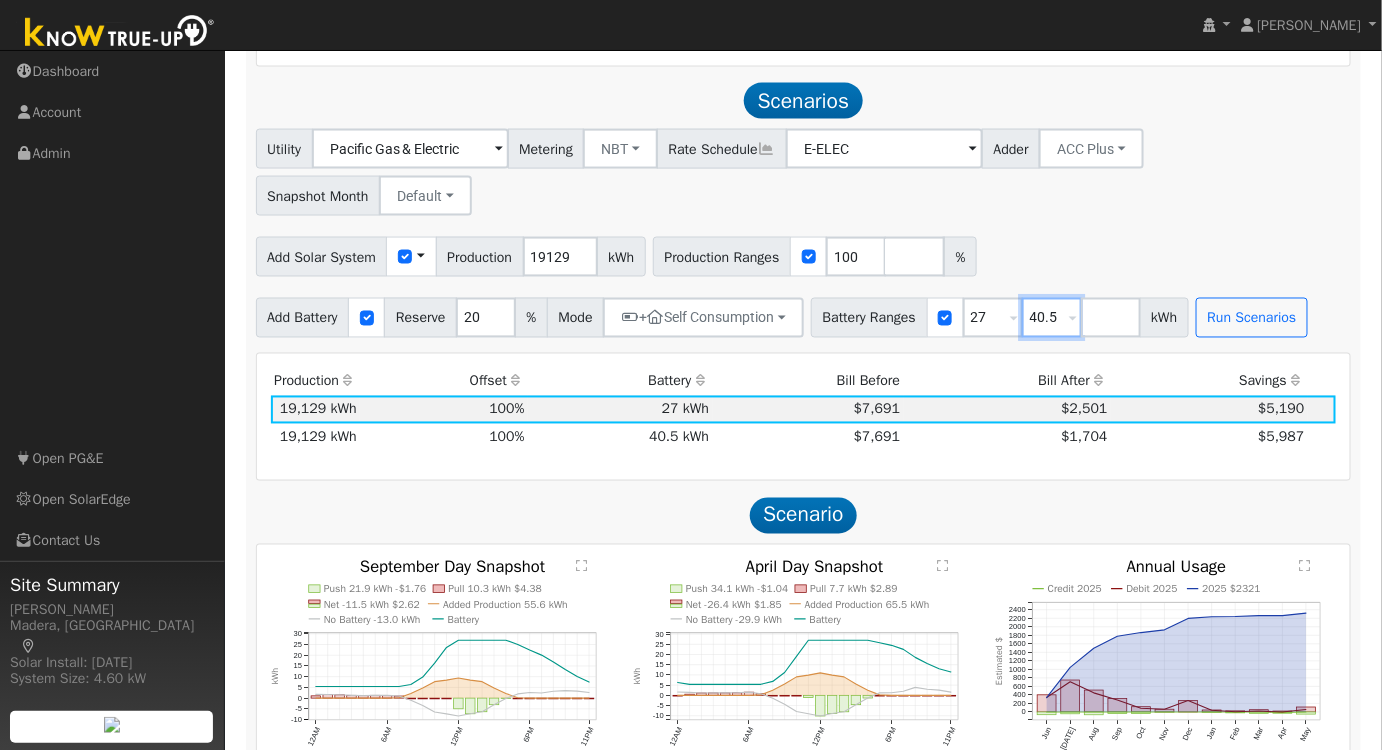 drag, startPoint x: 1068, startPoint y: 328, endPoint x: 980, endPoint y: 318, distance: 88.56636 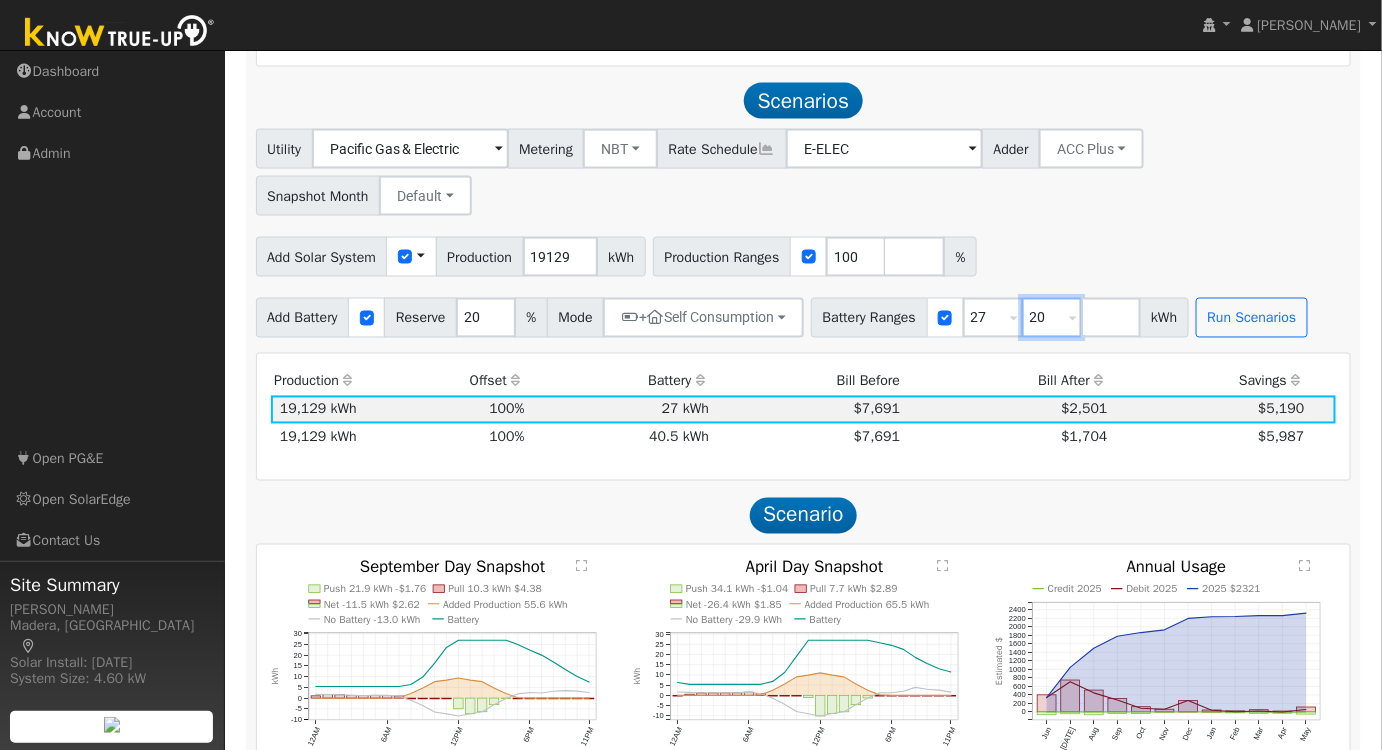 type on "20" 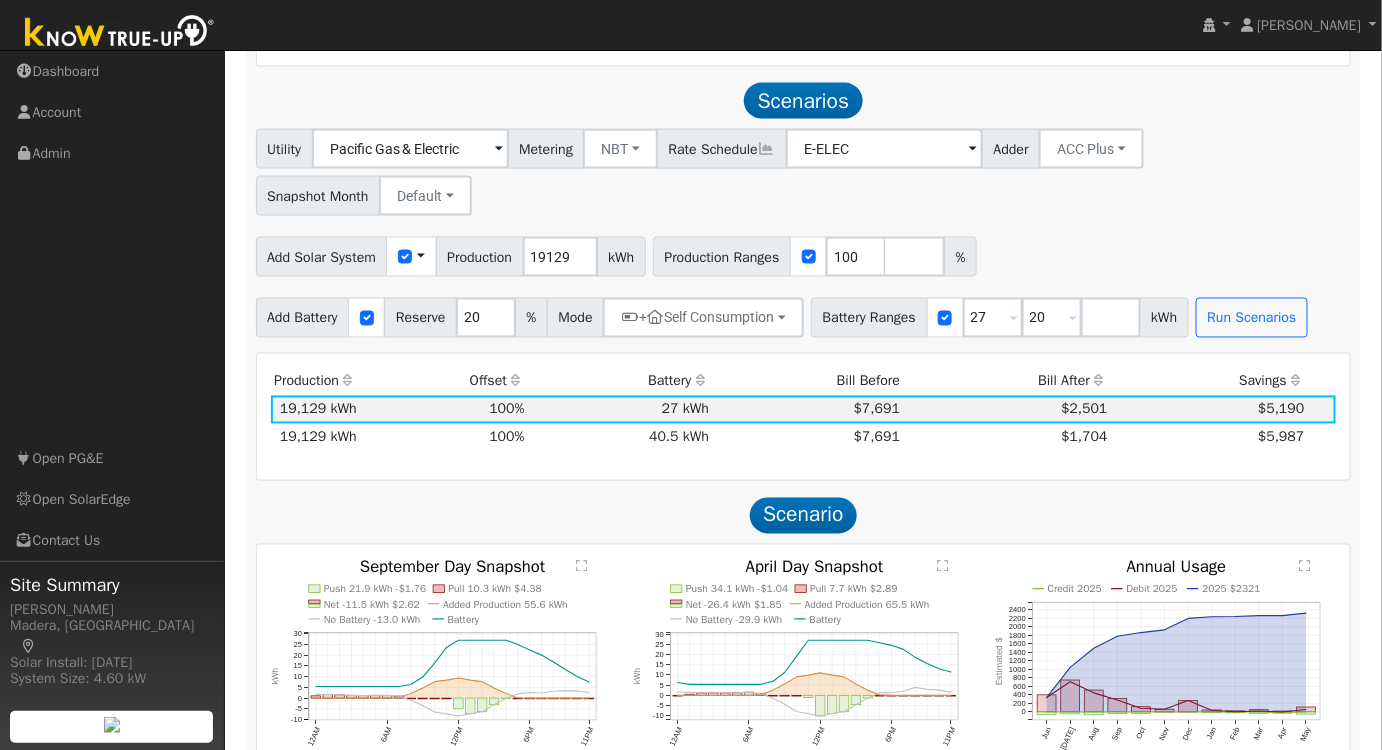 type on "20" 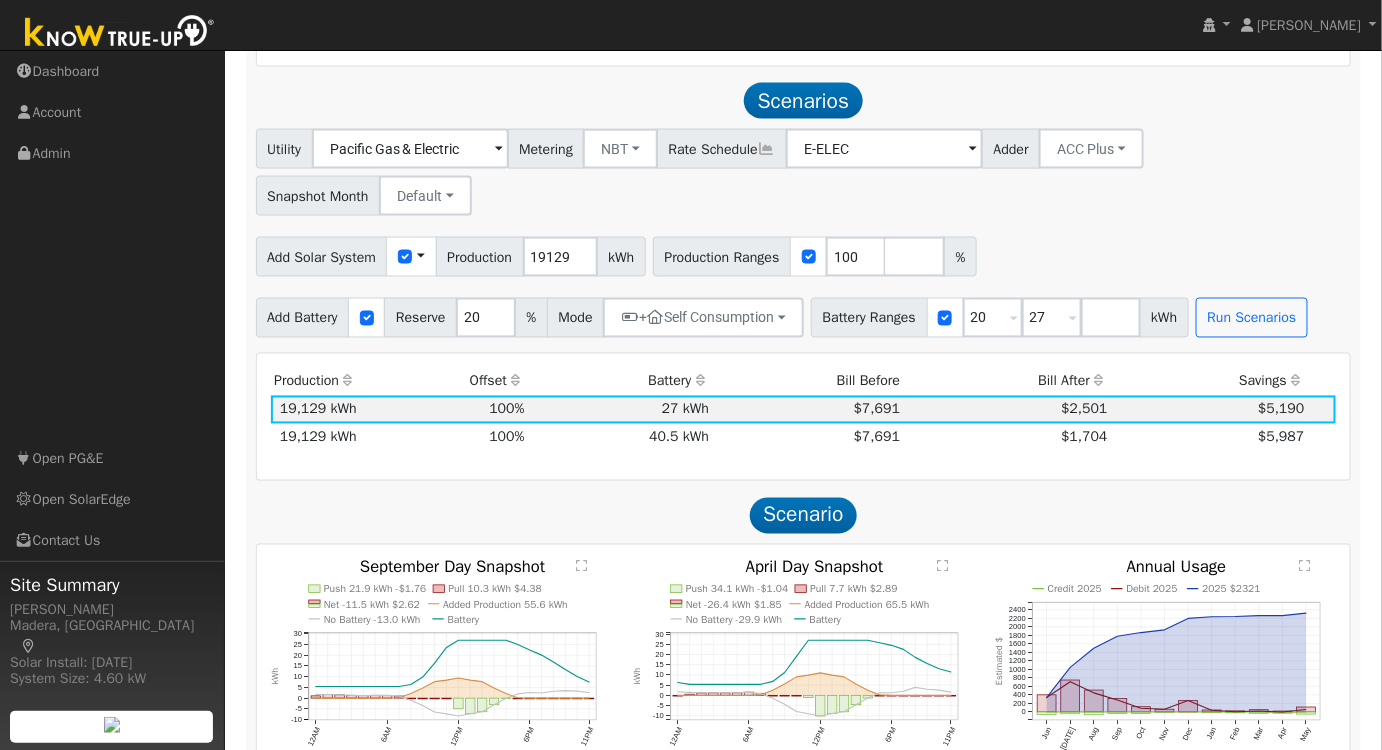 click on "Add Solar System Use CSV Data Production 19129 kWh Production Ranges 100 %" at bounding box center [803, 253] 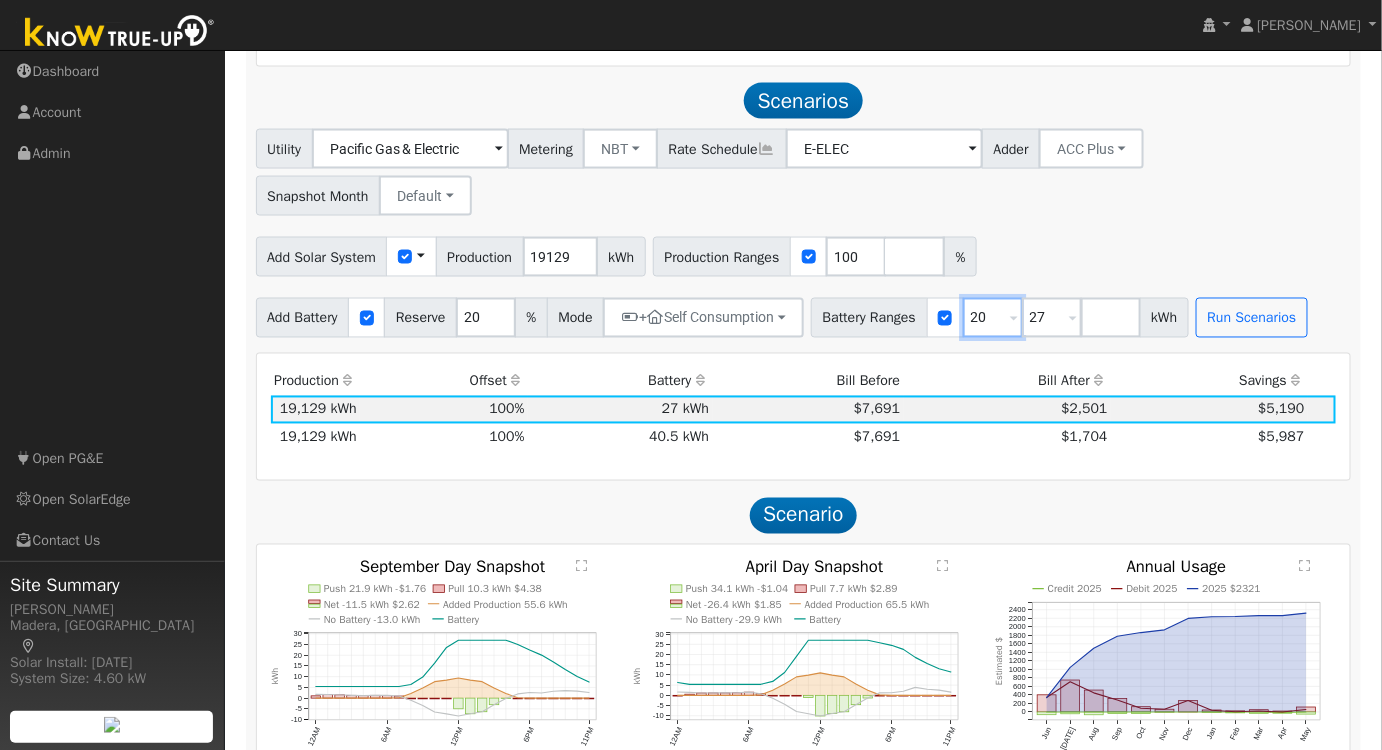 drag, startPoint x: 992, startPoint y: 321, endPoint x: 927, endPoint y: 345, distance: 69.289246 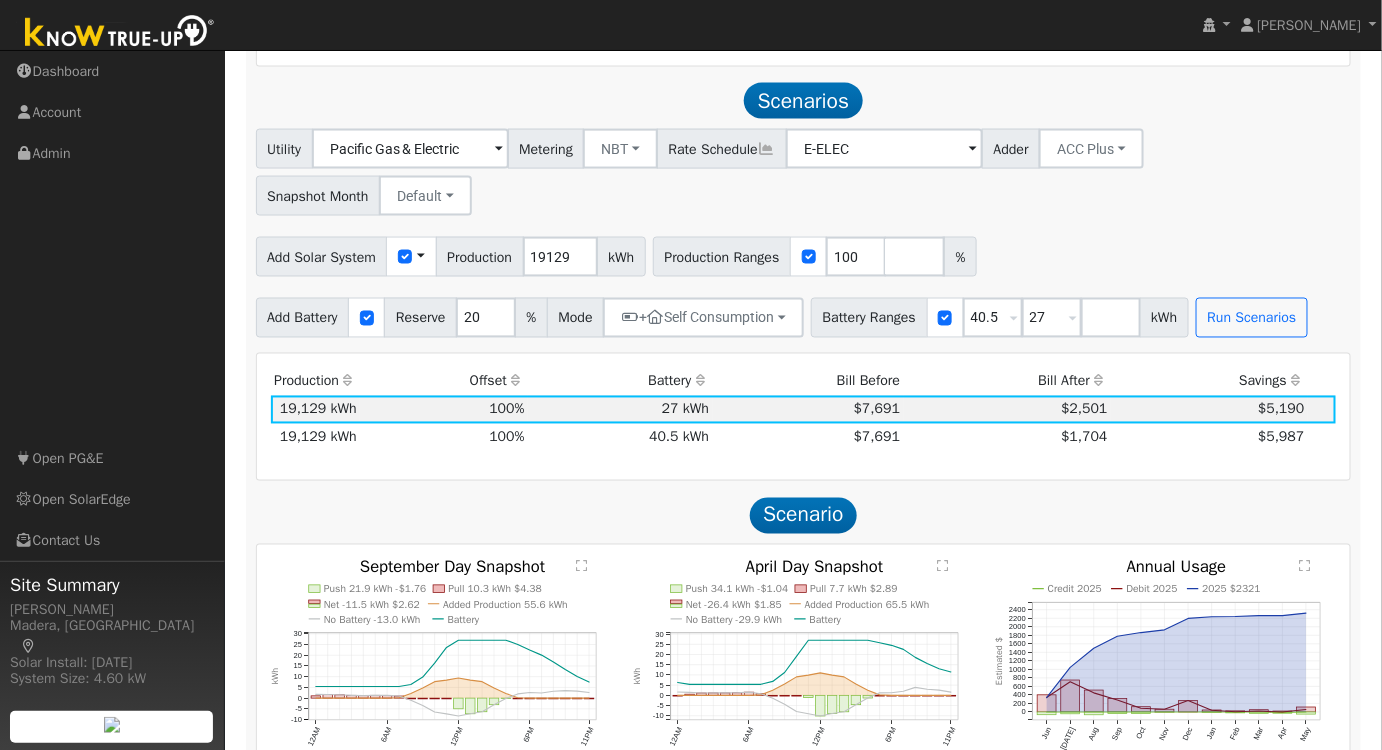 type on "27" 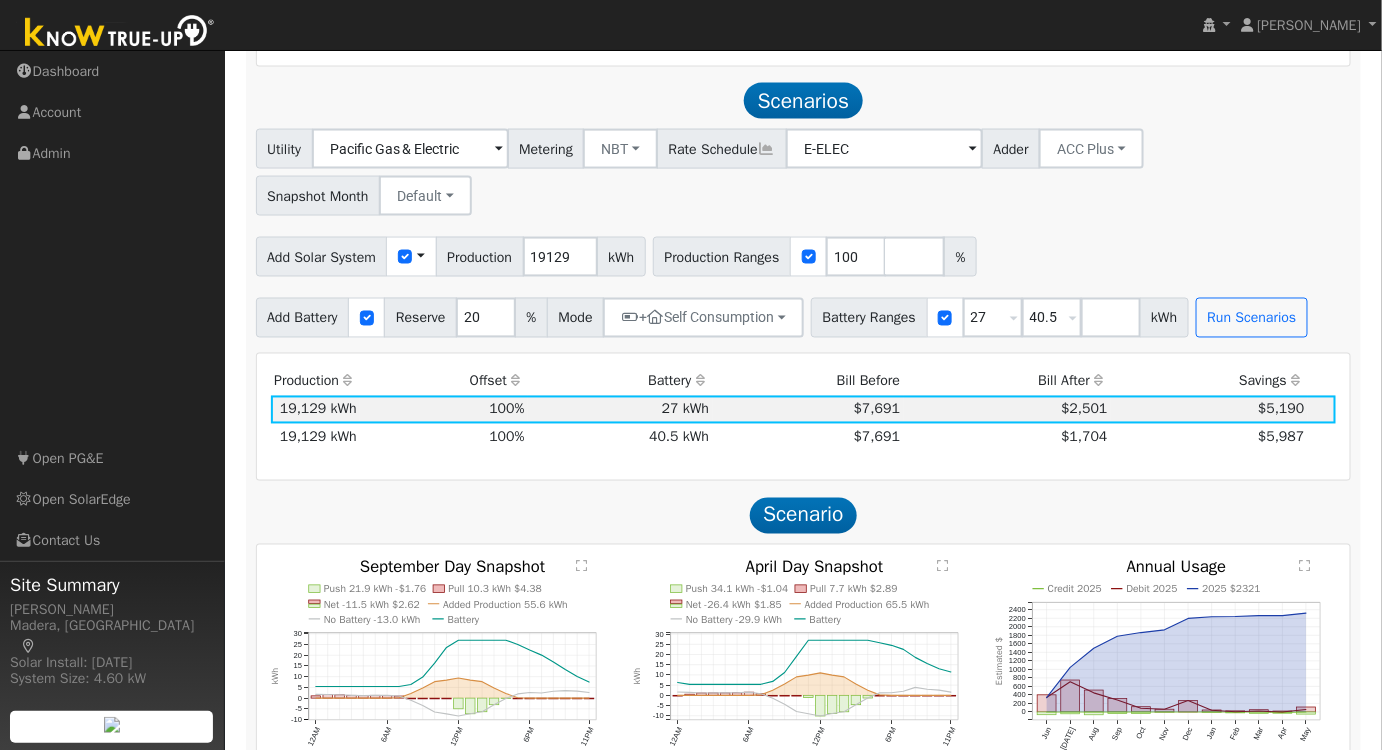click on "Utility Pacific Gas & Electric Metering NBT NEM NBT  Rate Schedule  E-ELEC Adder ACC Plus - None - ACC Plus SB-535 Snapshot Month Default Jan Feb Mar Apr May Jun Jul Aug Sep Oct Nov Dec" at bounding box center [803, 169] 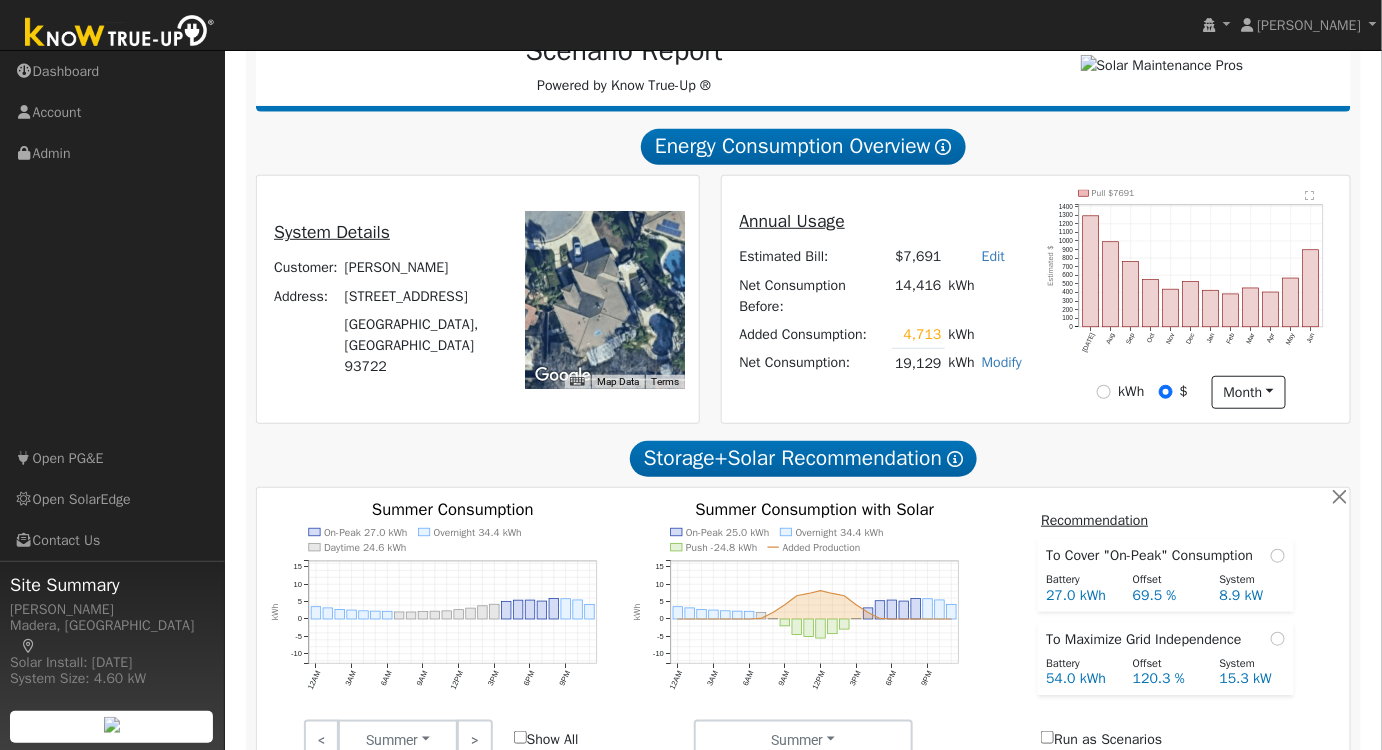 scroll, scrollTop: 0, scrollLeft: 0, axis: both 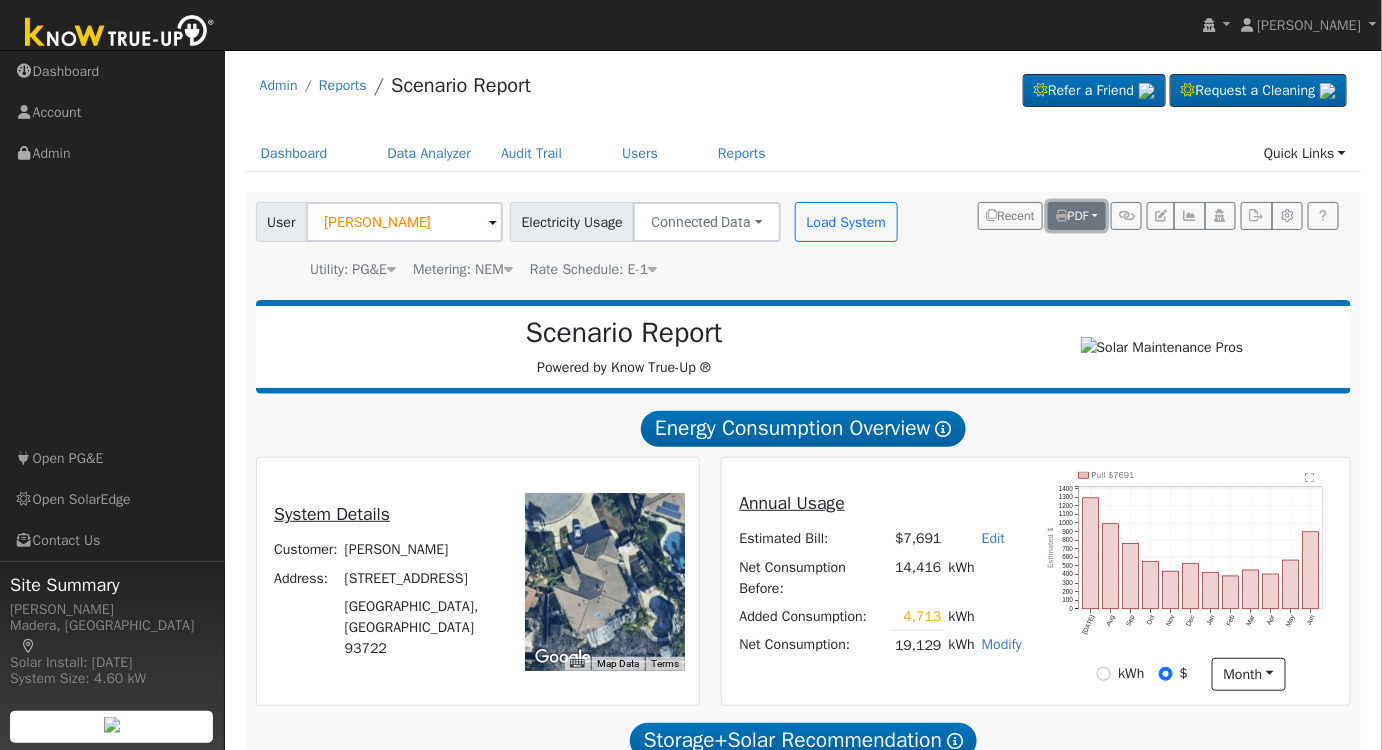 click on "PDF" at bounding box center (1072, 216) 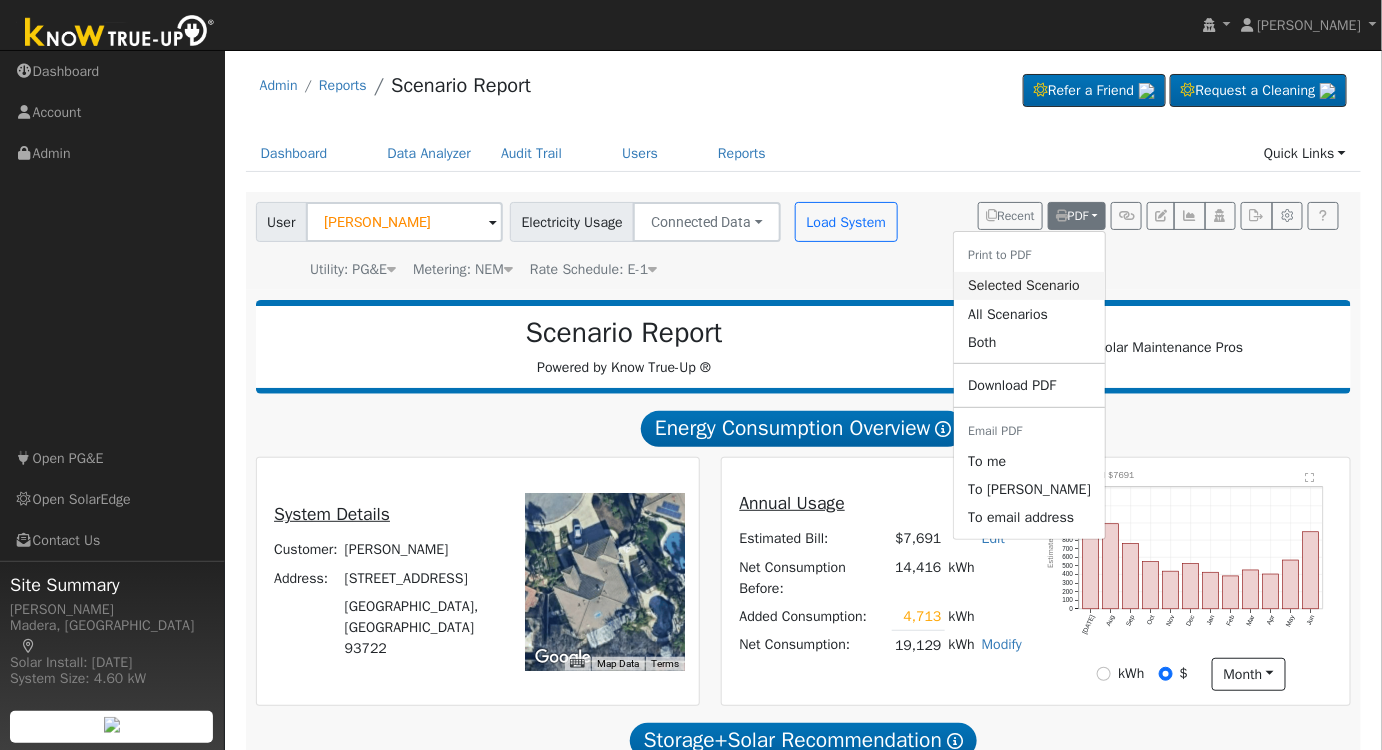 click on "Selected Scenario" at bounding box center [1029, 286] 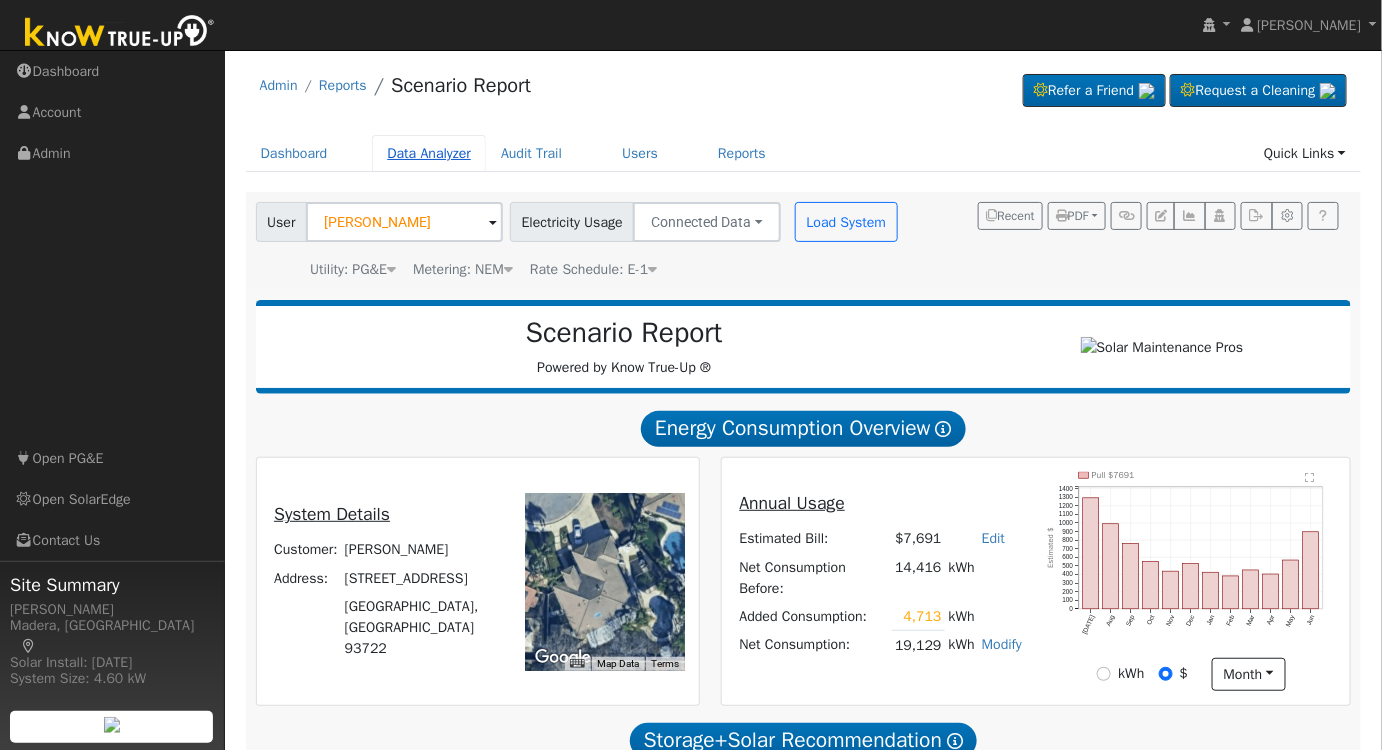 click on "Data Analyzer" at bounding box center (429, 153) 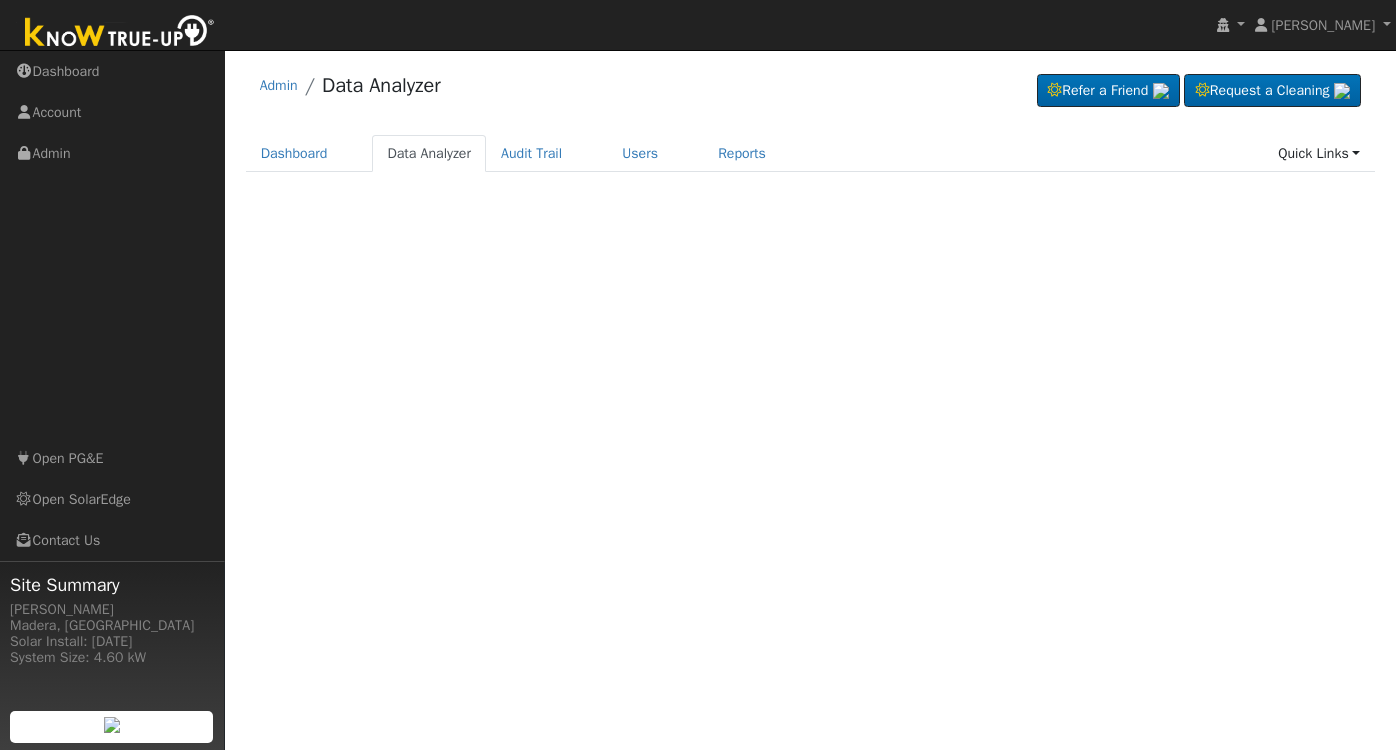 scroll, scrollTop: 0, scrollLeft: 0, axis: both 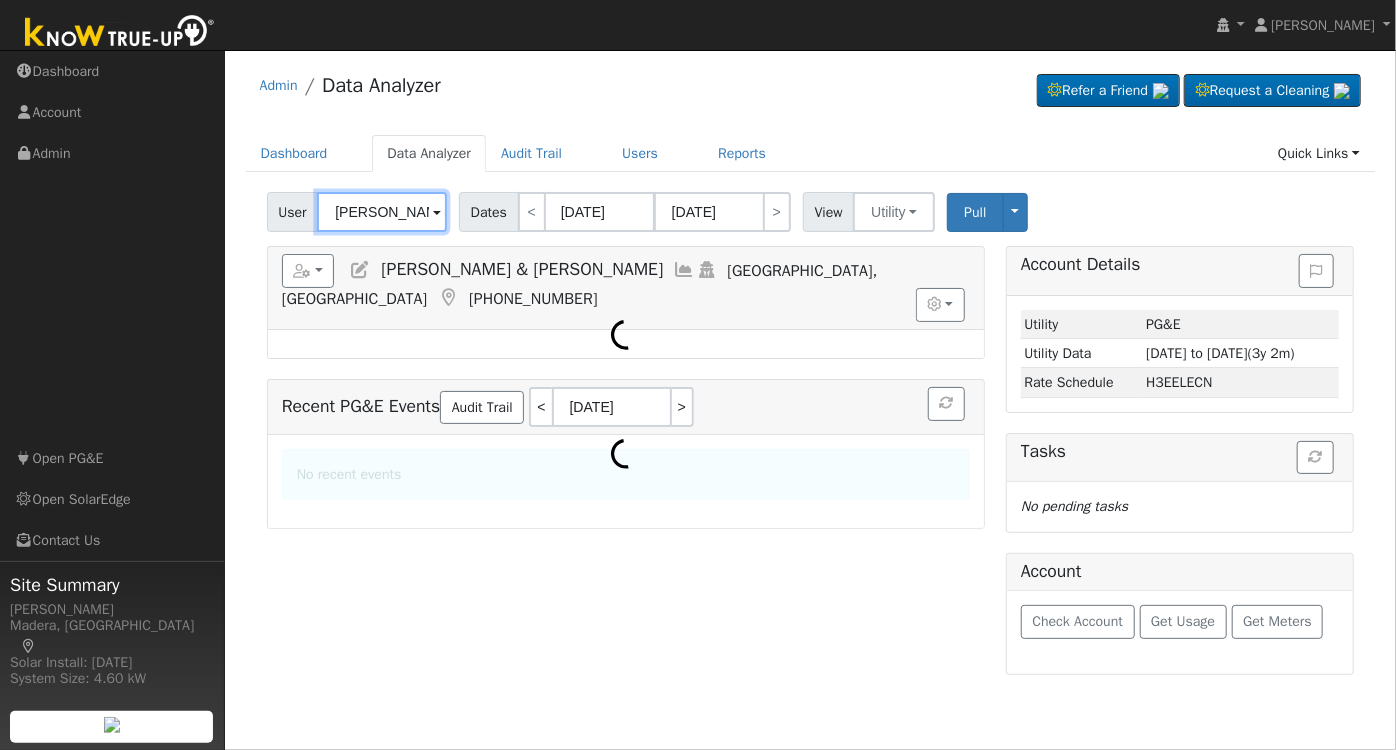 click on "Bruce & Annemieke Schneider" at bounding box center [382, 212] 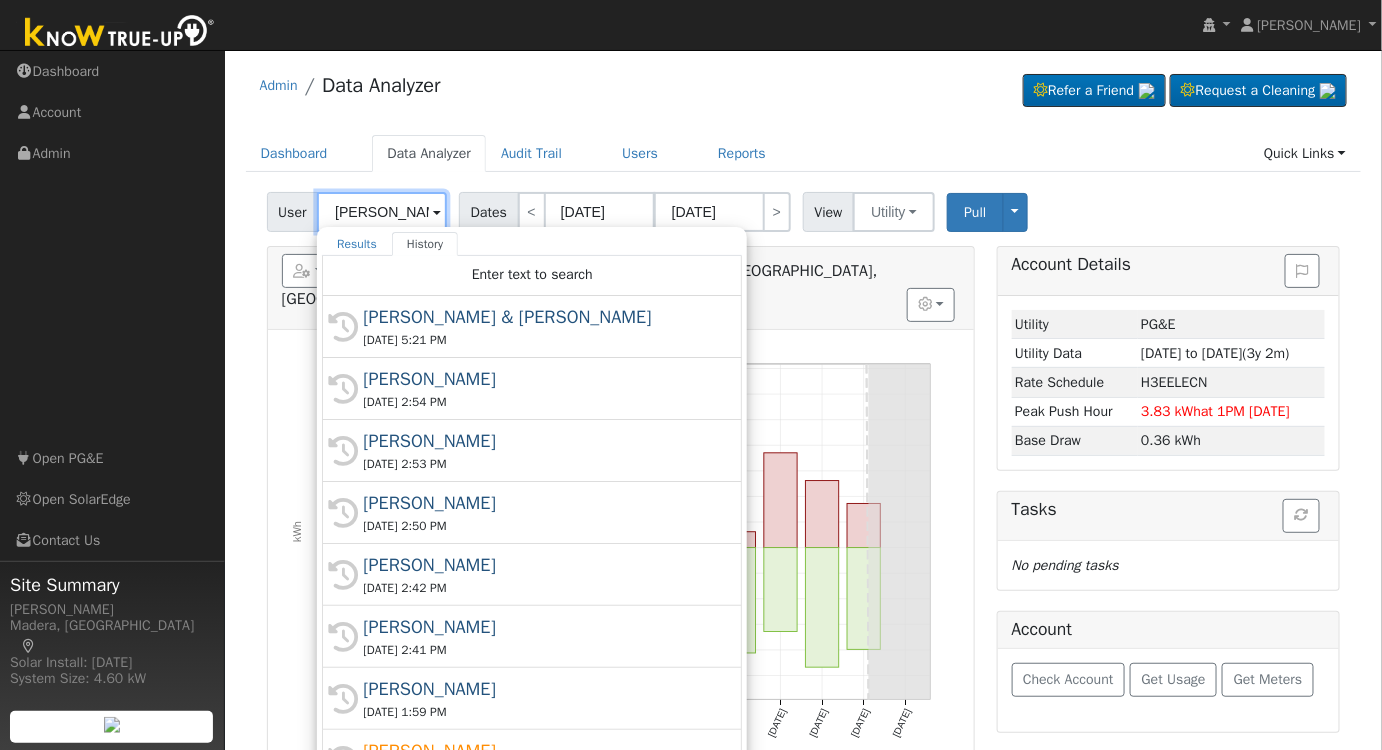 click on "Bruce & Annemieke Schneider" at bounding box center (382, 212) 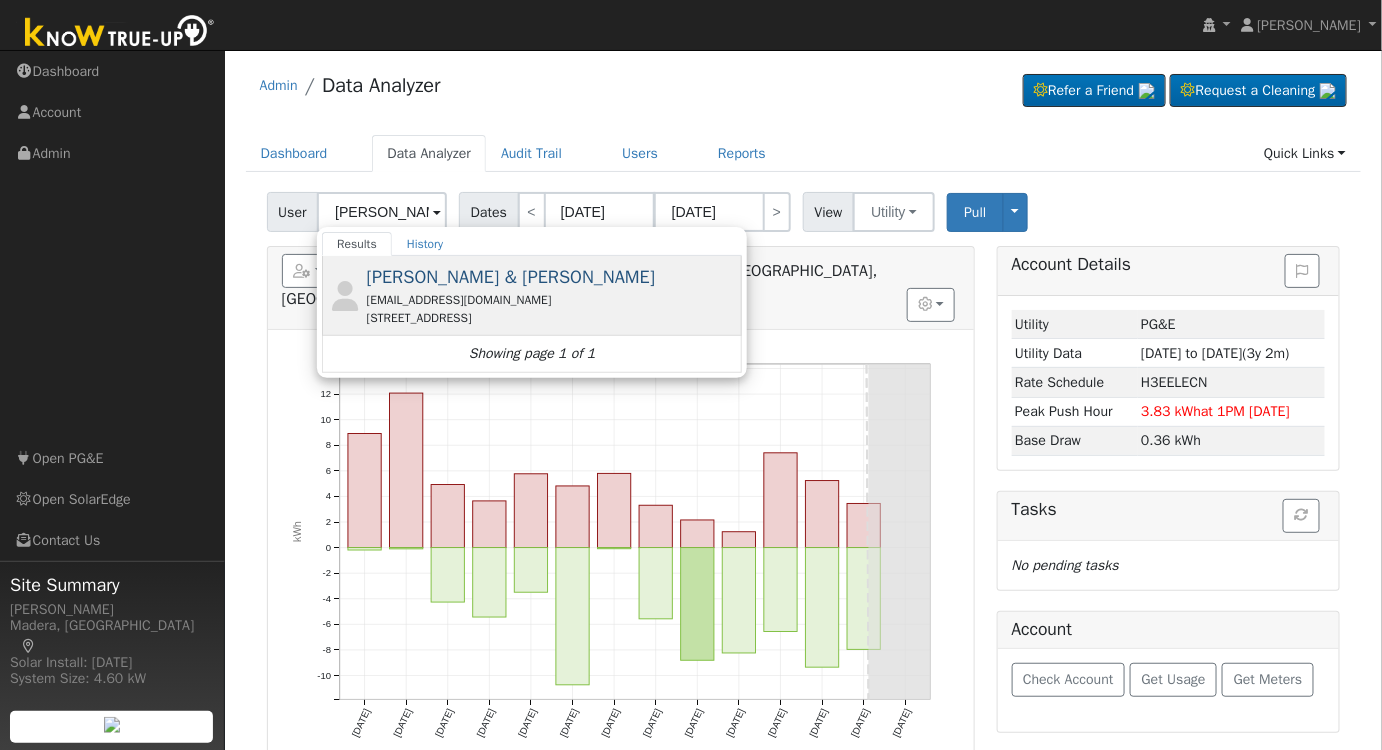 click on "toby0328@att.net" at bounding box center [552, 300] 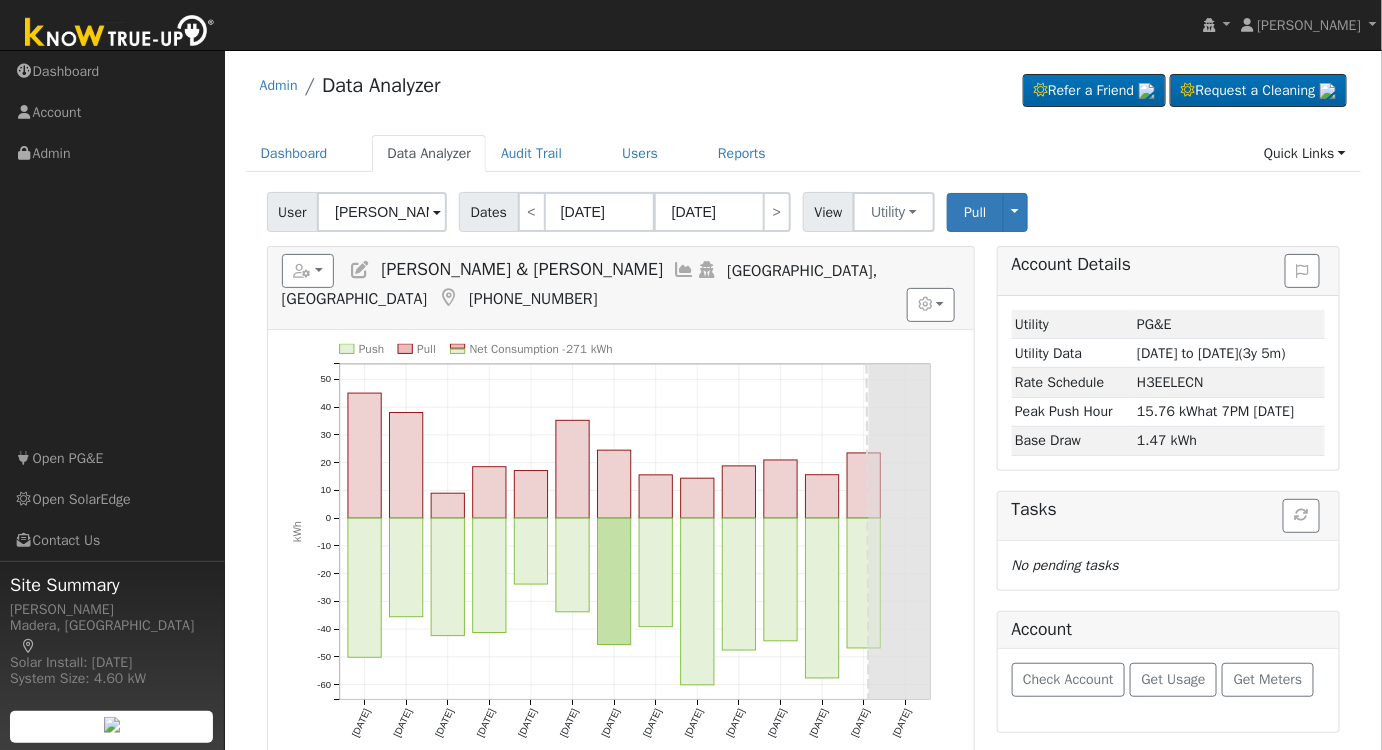 click at bounding box center [684, 270] 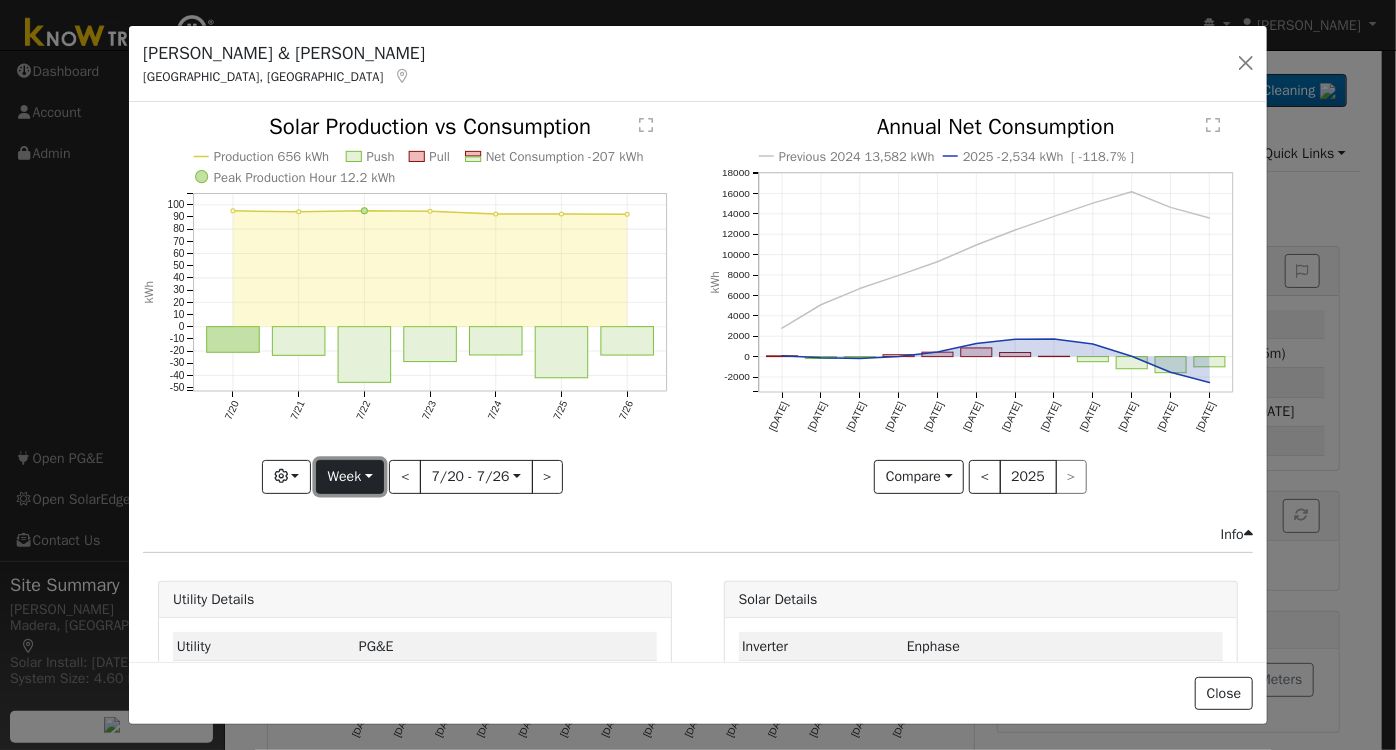 click on "Week" at bounding box center [350, 477] 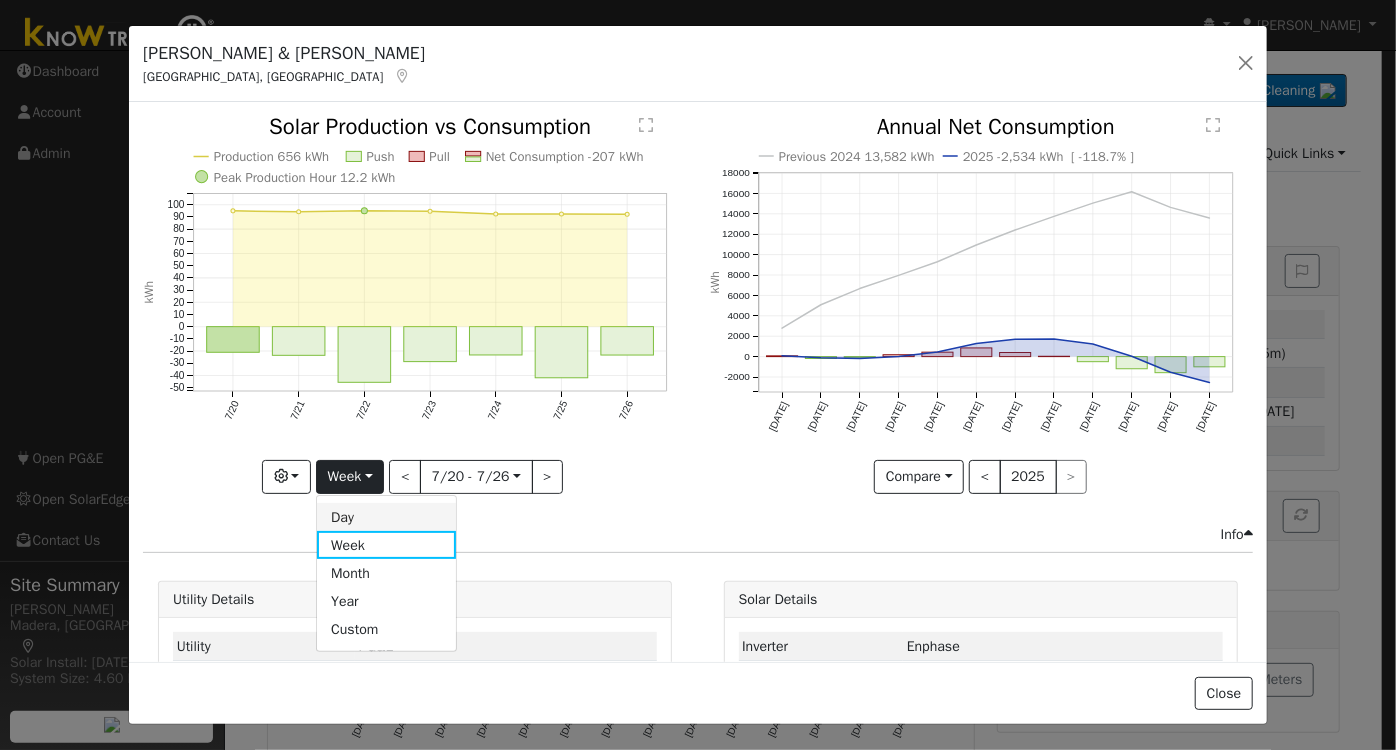 click on "Day" at bounding box center [386, 517] 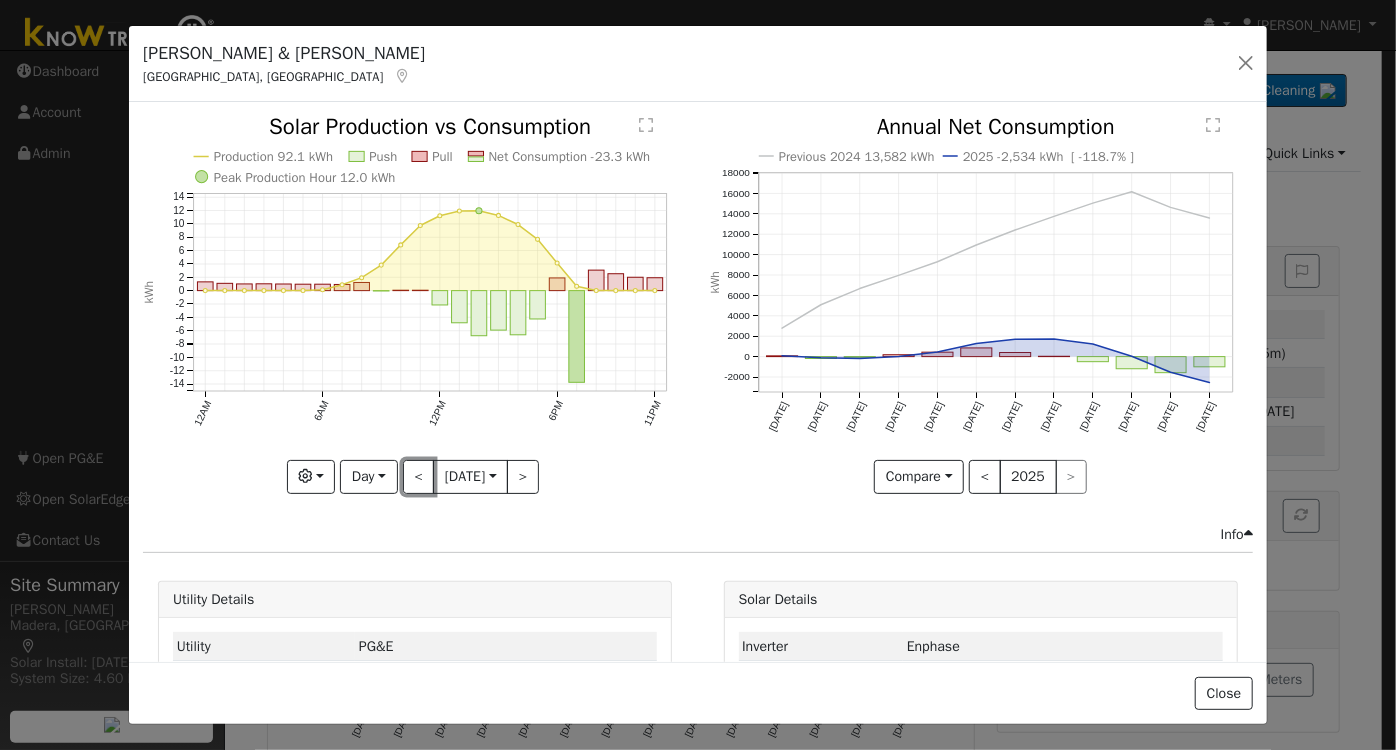 click on "<" at bounding box center (419, 477) 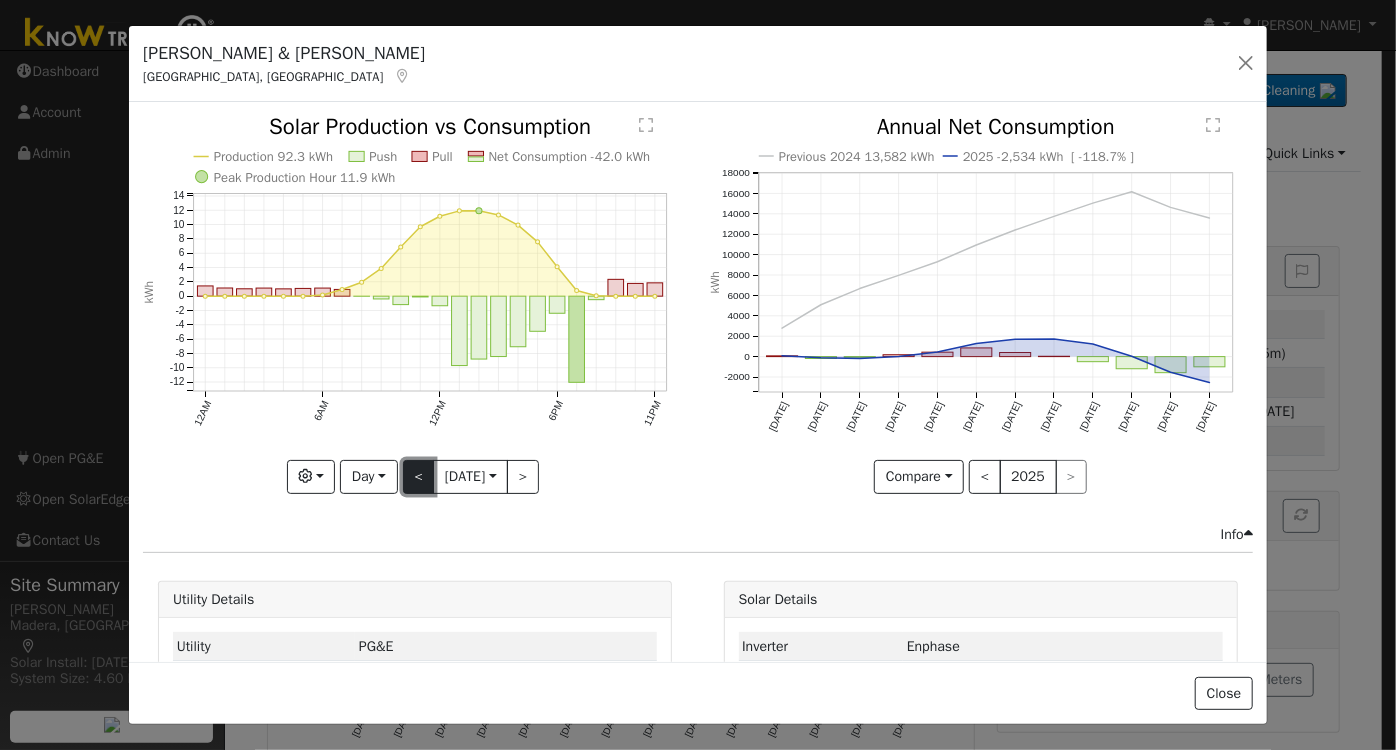click on "<" at bounding box center (419, 477) 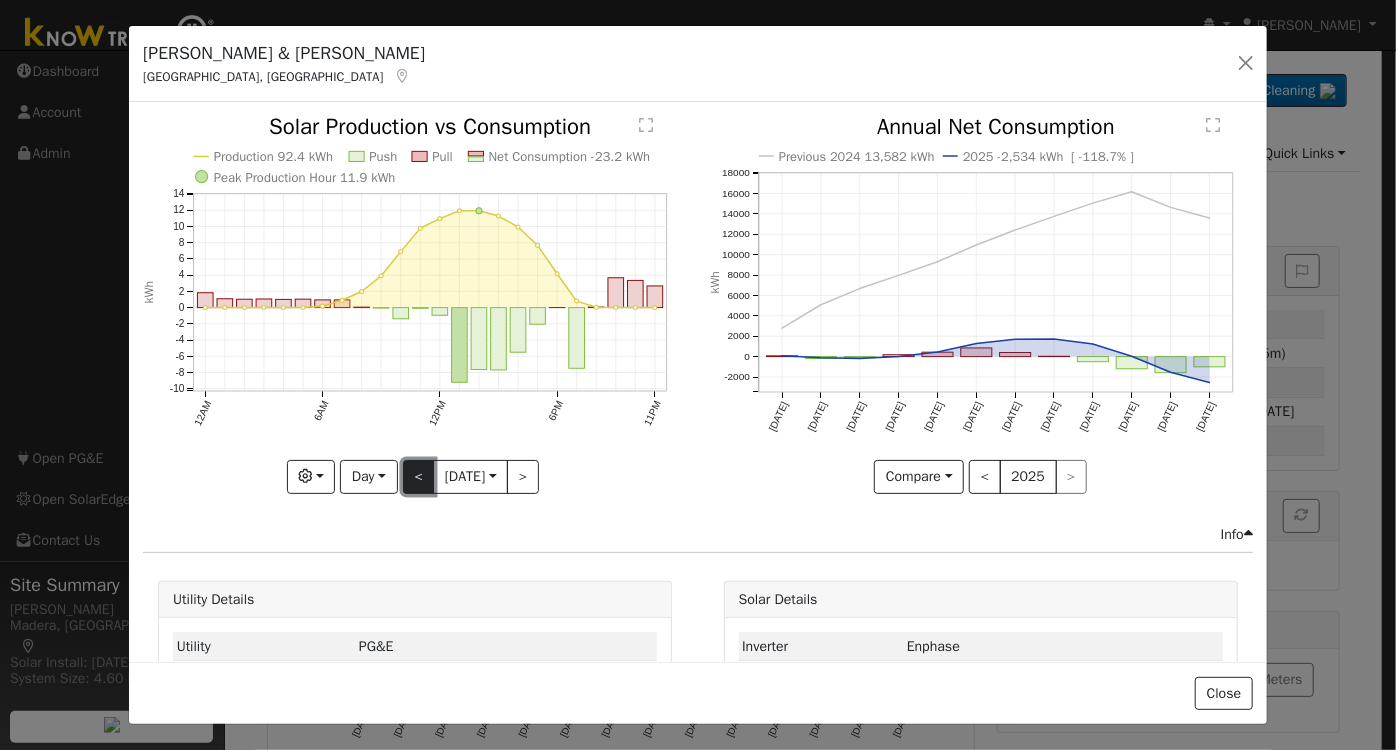 click on "<" at bounding box center (419, 477) 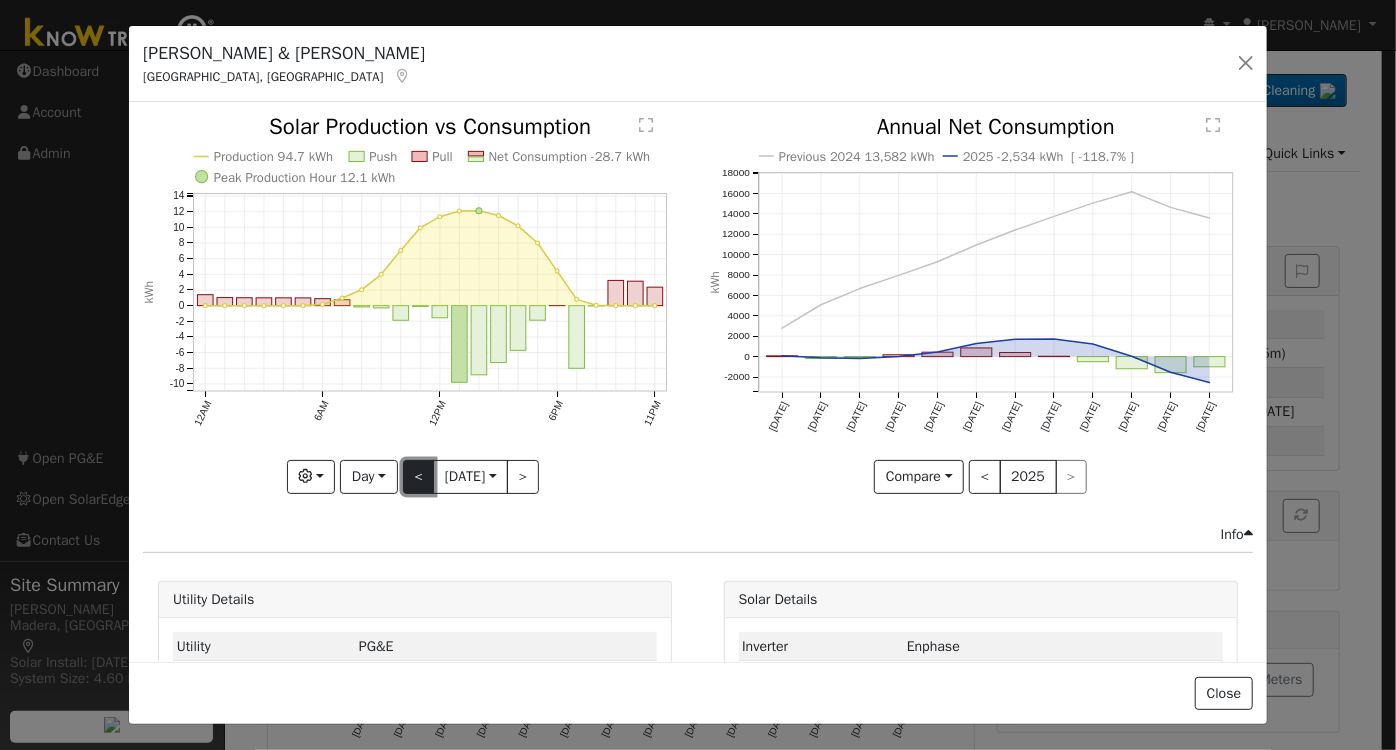 click on "<" at bounding box center [419, 477] 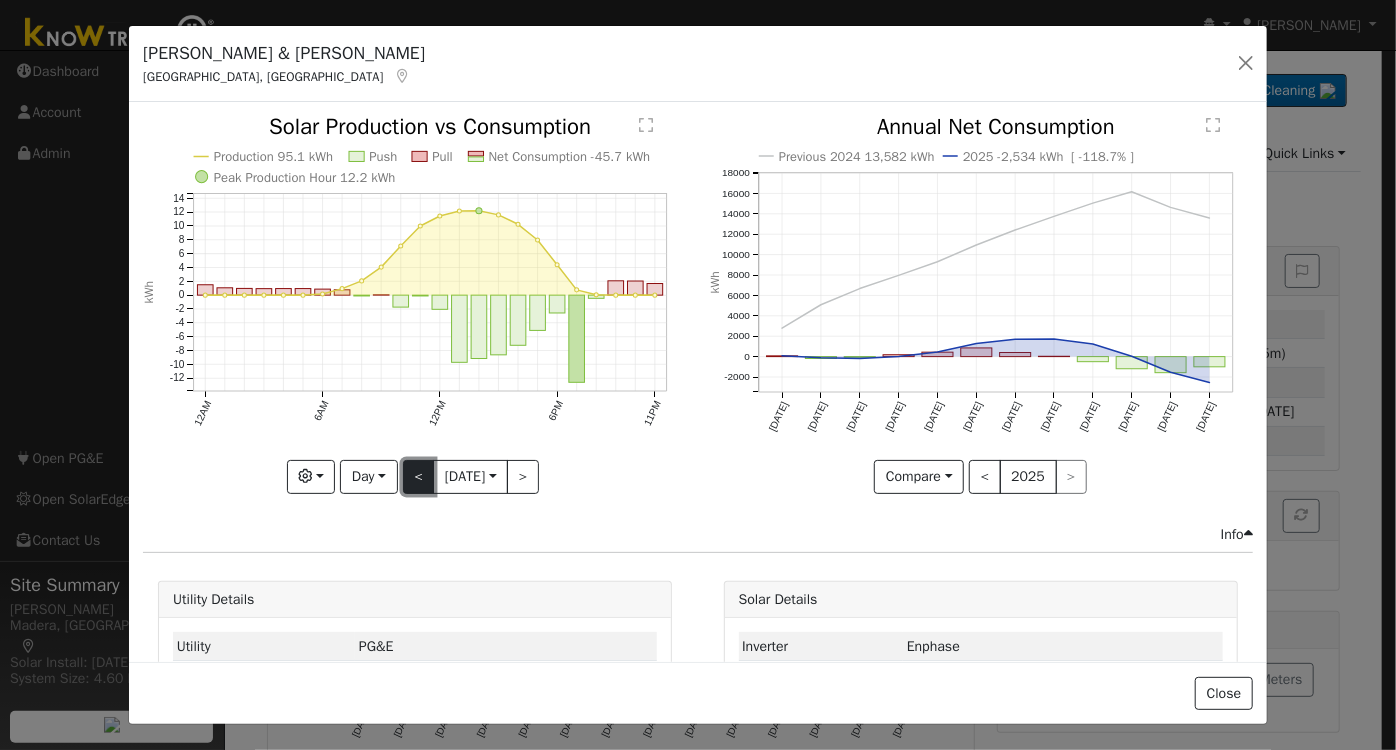 click on "<" at bounding box center [419, 477] 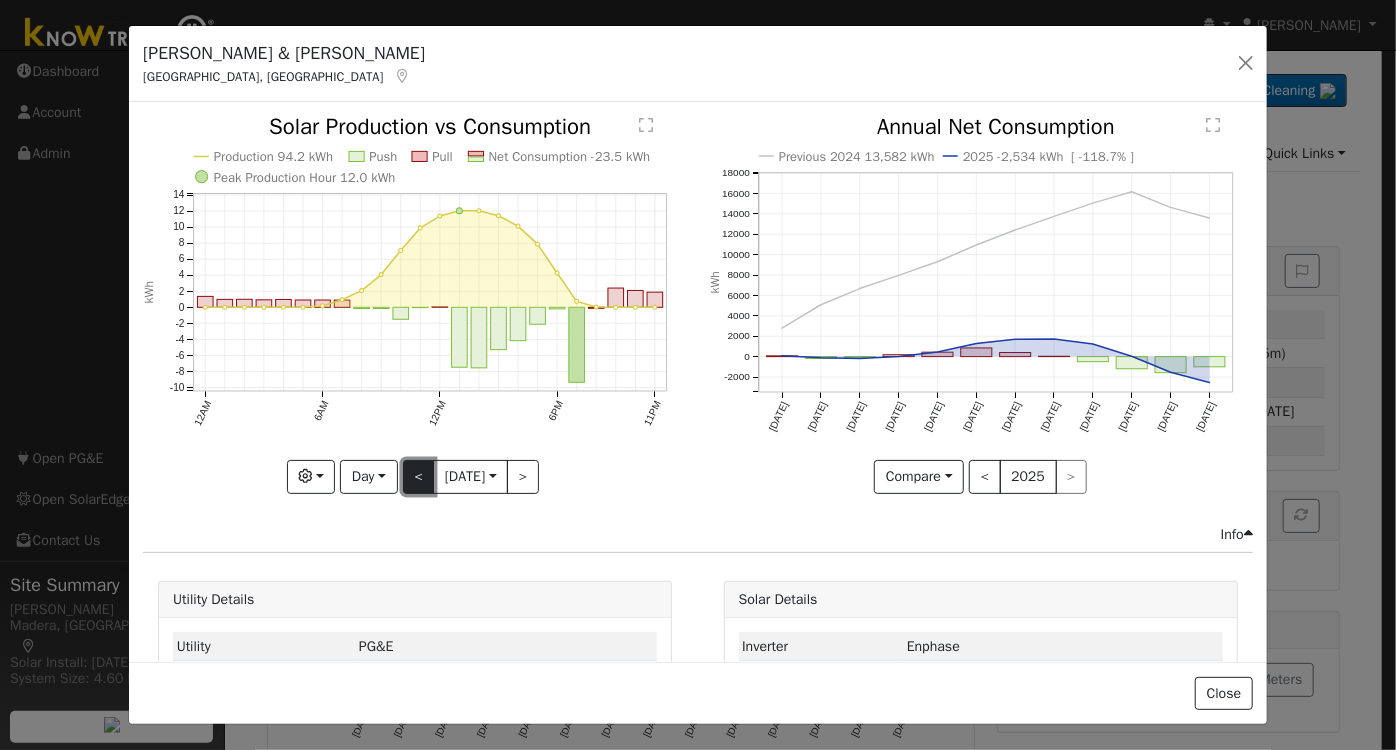 click on "<" at bounding box center [419, 477] 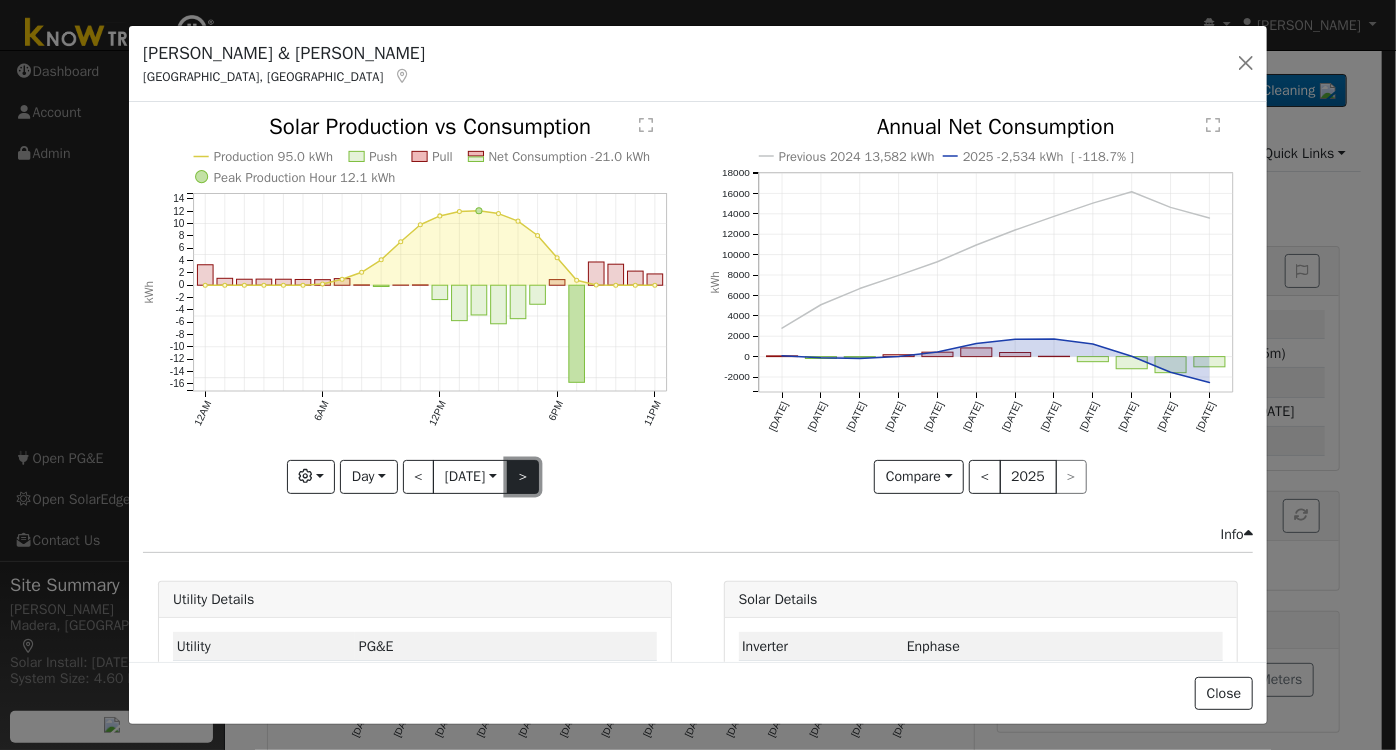click on ">" at bounding box center (523, 477) 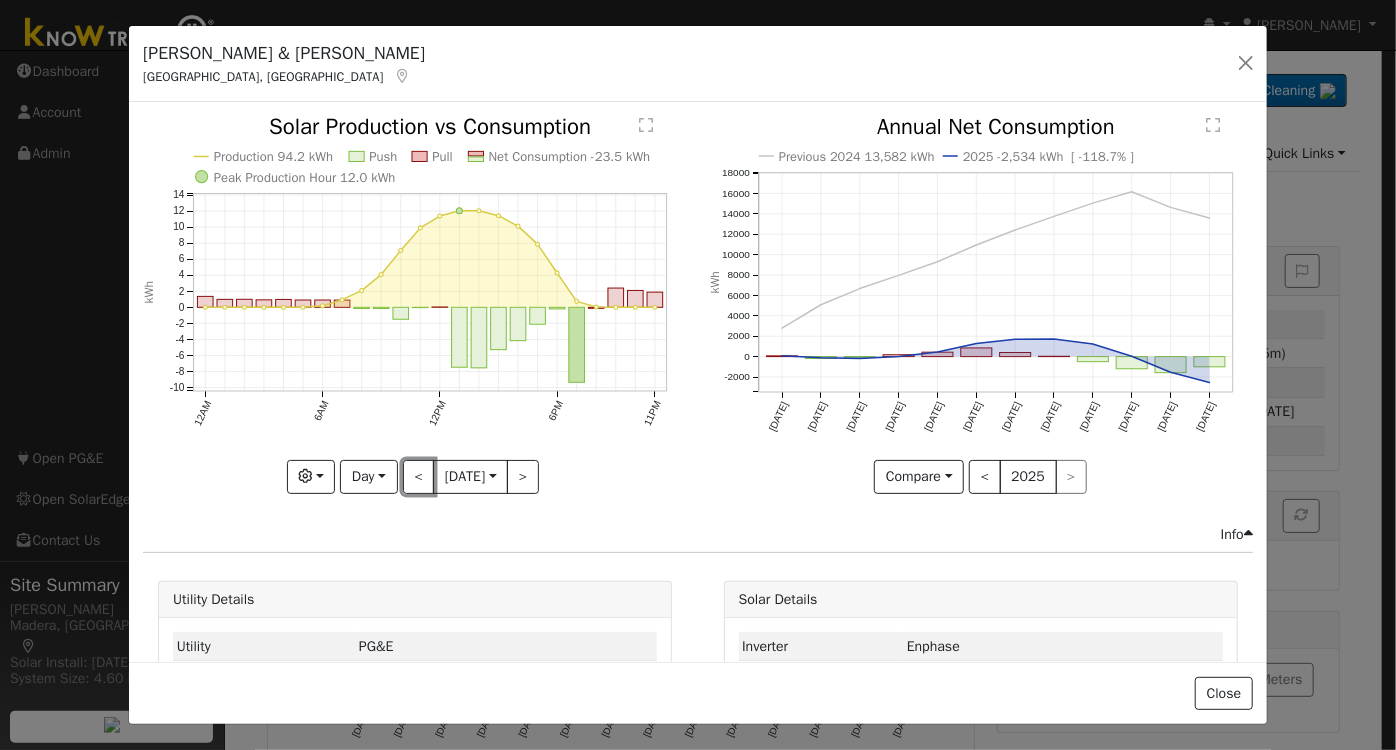 click on "<" at bounding box center (419, 477) 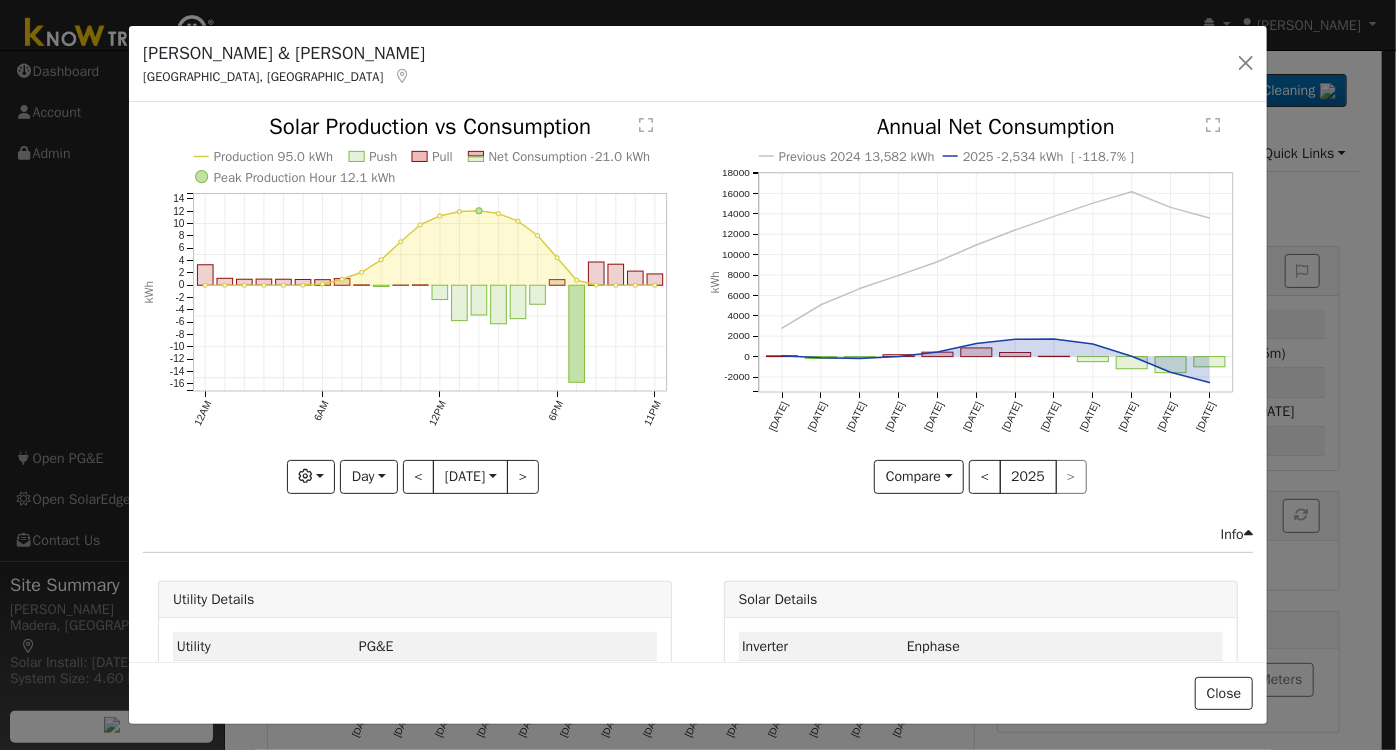click on "Production 95.0 kWh Push Pull Net Consumption -21.0 kWh Peak Production Hour 12.1 kWh 12AM 6AM 12PM 6PM 11PM -16 -14 -12 -10 -8 -6 -4 -2 0 2 4 6 8 10 12 14  Solar Production vs Consumption kWh onclick="" onclick="" onclick="" onclick="" onclick="" onclick="" onclick="" onclick="" onclick="" onclick="" onclick="" onclick="" onclick="" onclick="" onclick="" onclick="" onclick="" onclick="" onclick="" onclick="" onclick="" onclick="" onclick="" onclick="" onclick="" onclick="" onclick="" onclick="" onclick="" onclick="" onclick="" onclick="" onclick="" onclick="" onclick="" onclick="" onclick="" onclick="" onclick="" onclick="" onclick="" onclick="" onclick="" onclick="" onclick="" onclick="" onclick="" onclick=""" 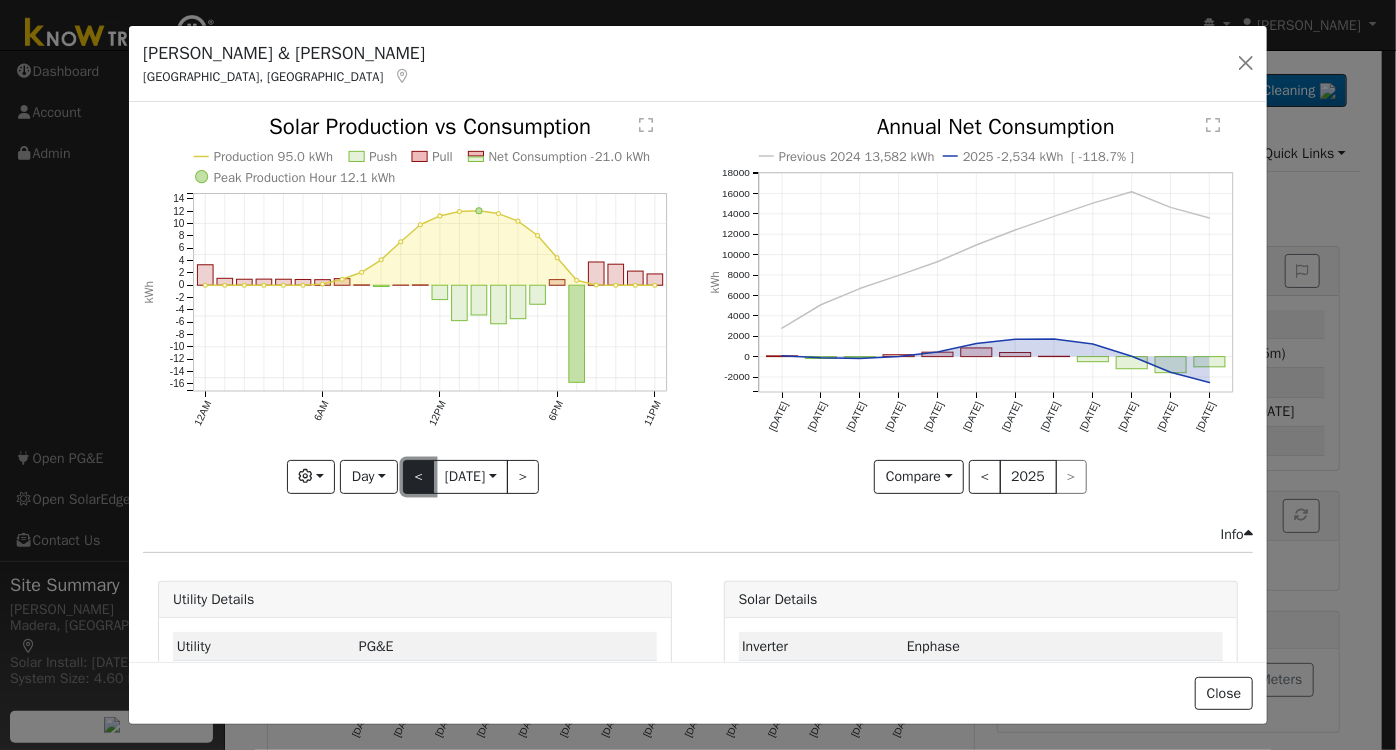 click on "<" at bounding box center (419, 477) 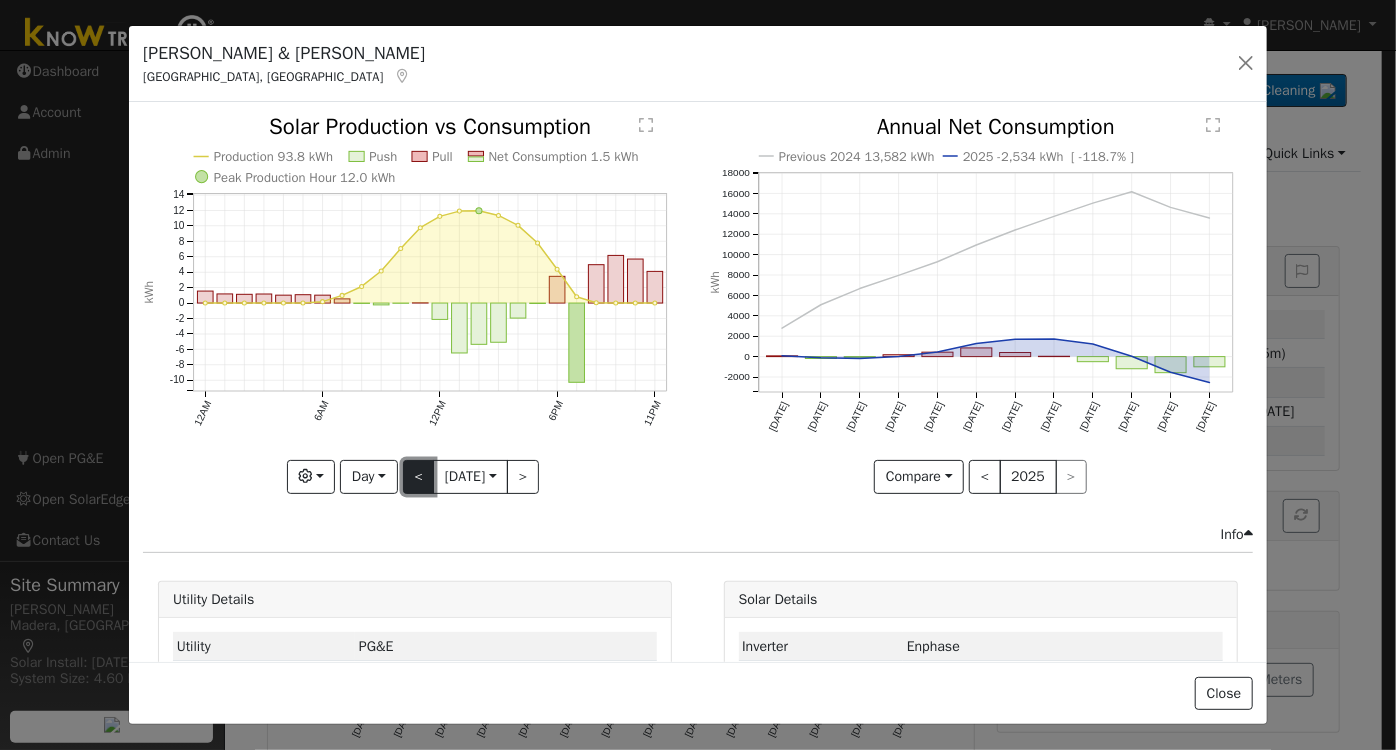 click on "<" at bounding box center (419, 477) 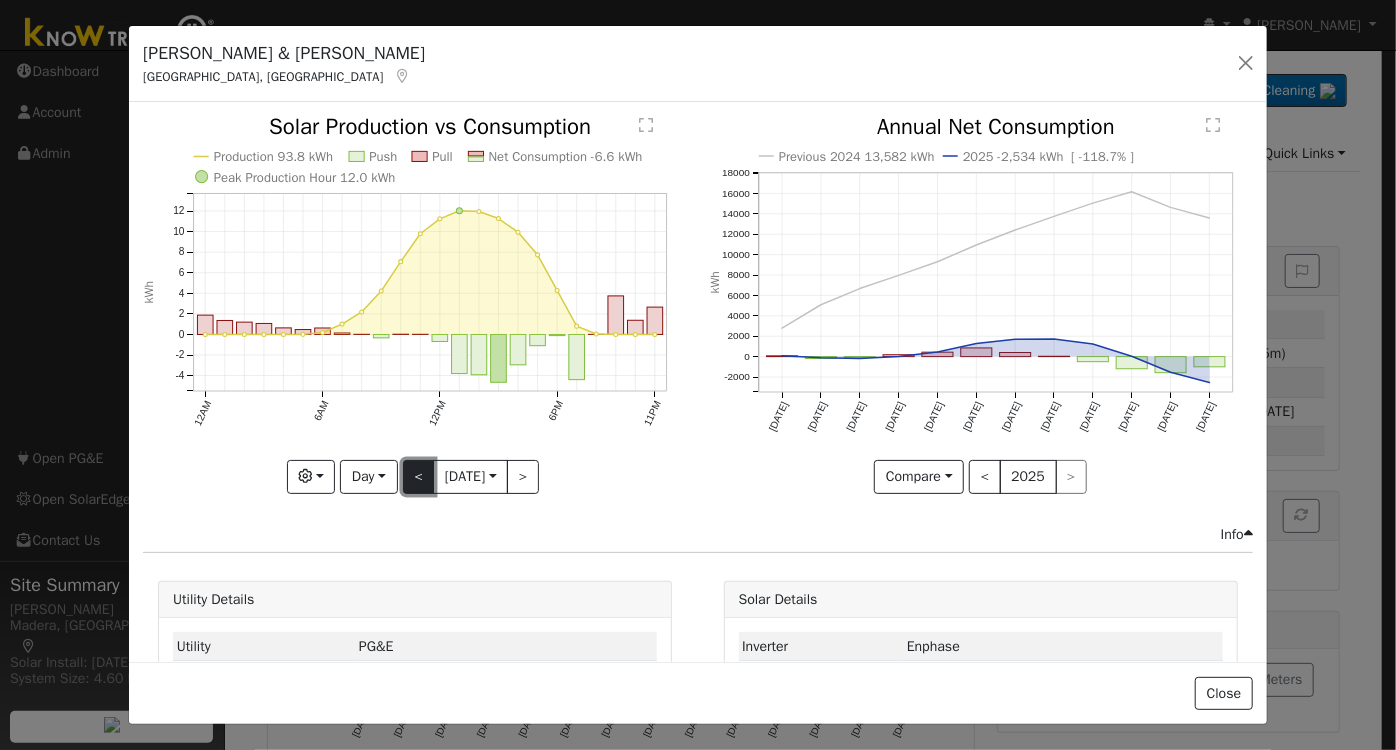 click on "<" at bounding box center (419, 477) 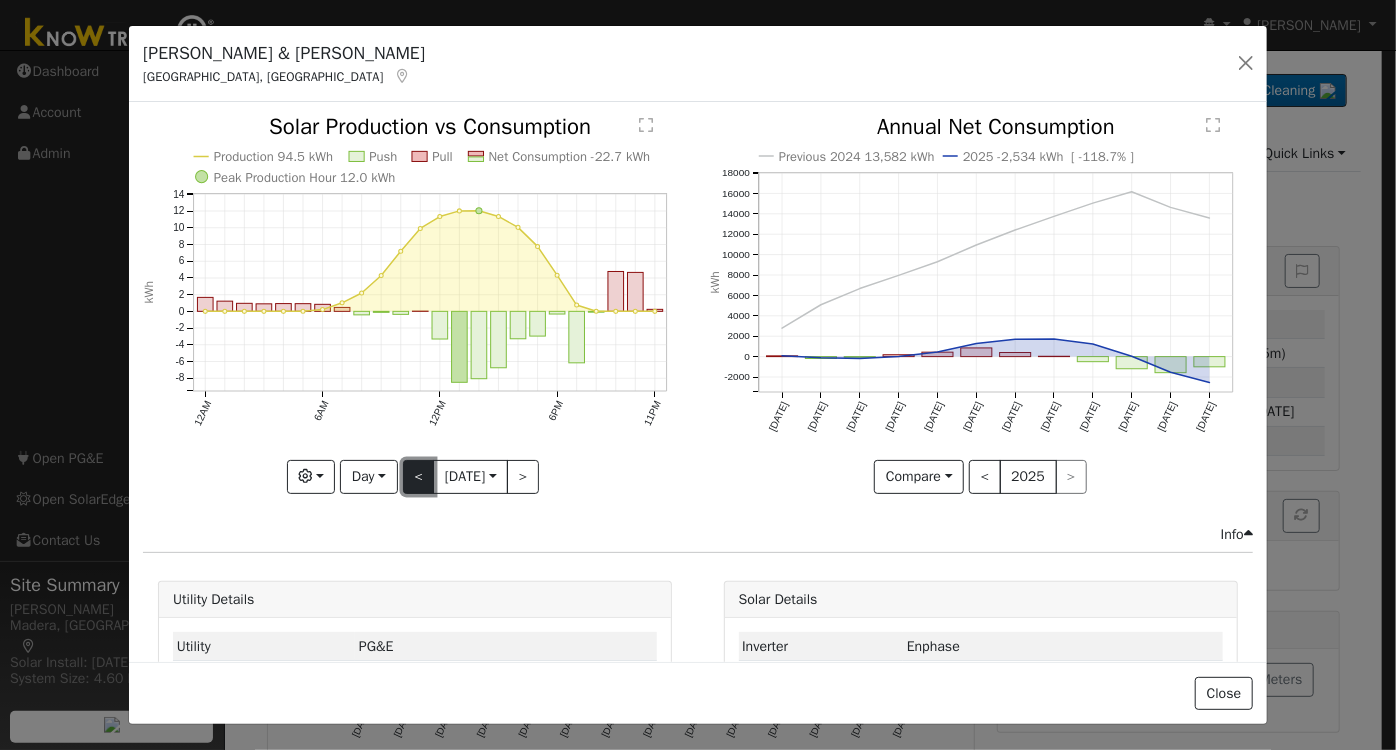 click on "<" at bounding box center (419, 477) 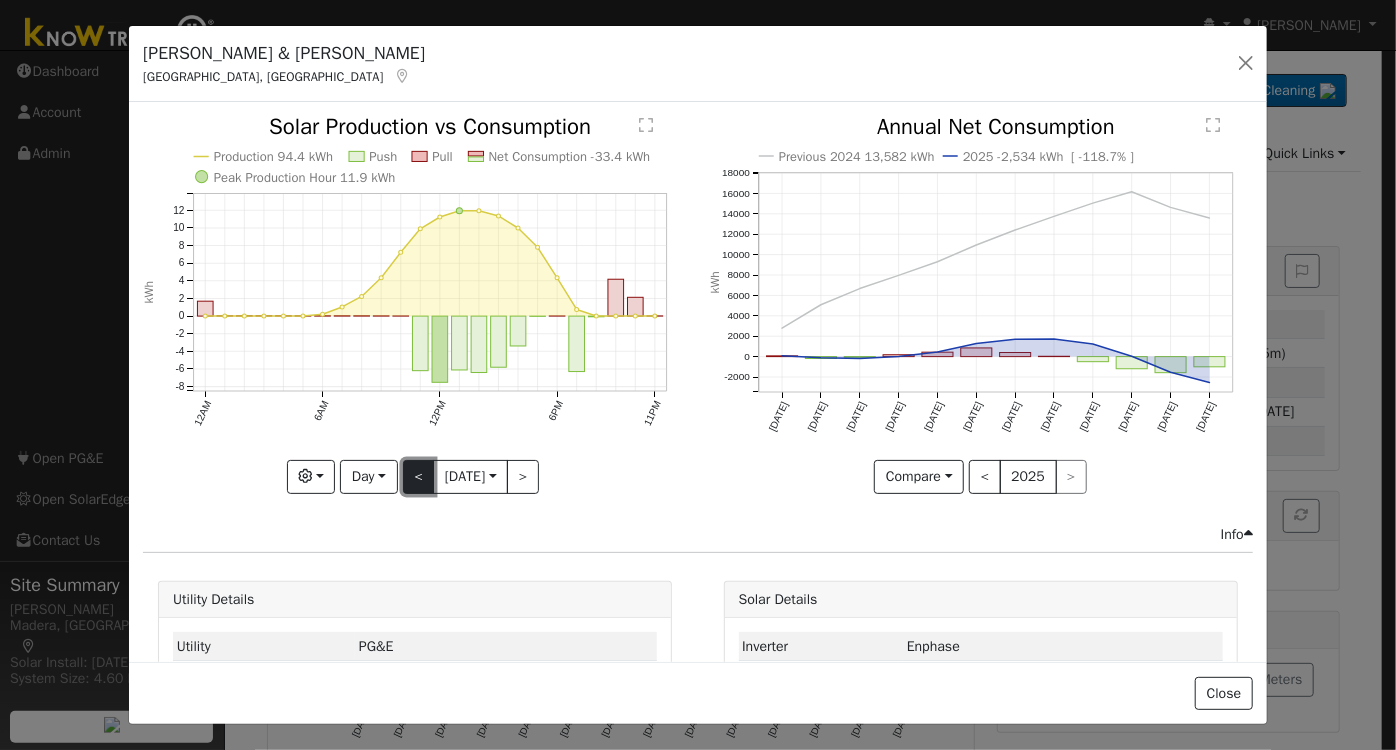 click on "<" at bounding box center [419, 477] 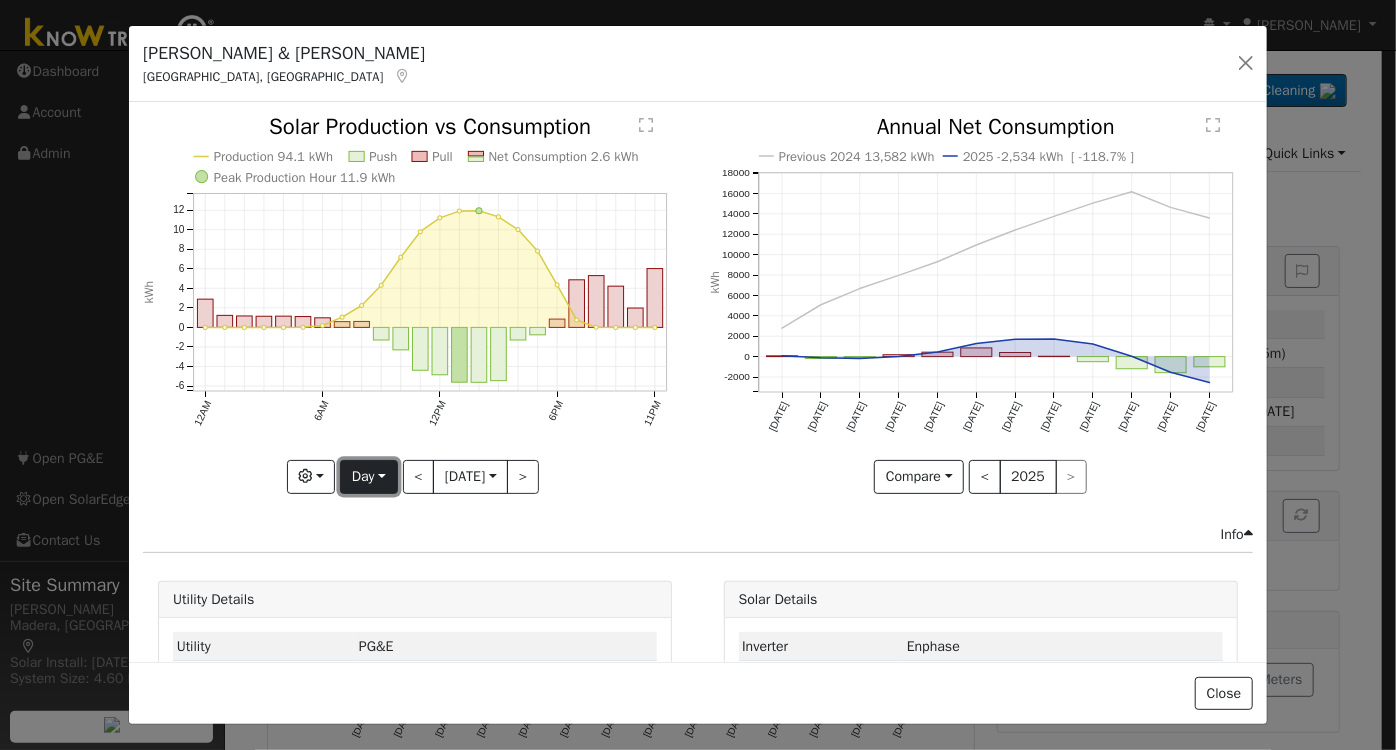 click on "Day" at bounding box center [368, 477] 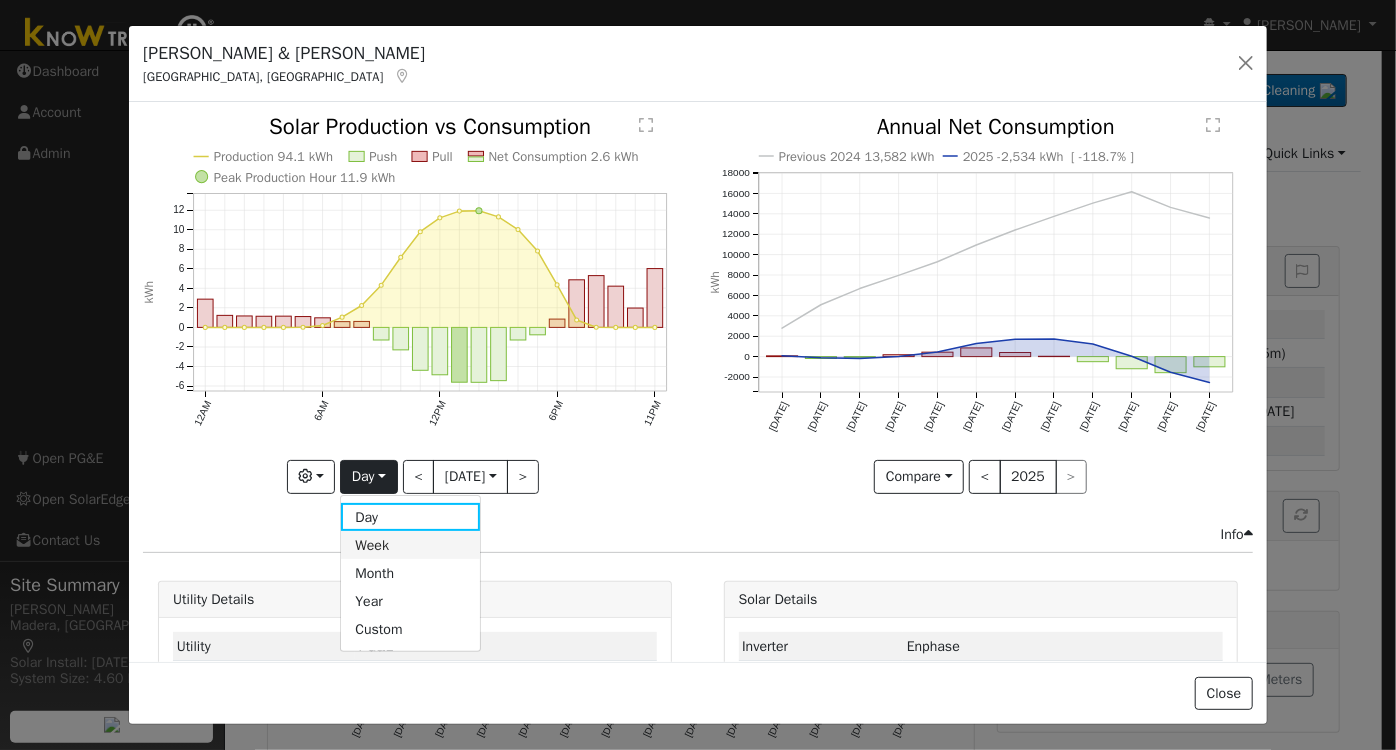 click on "Week" at bounding box center (410, 545) 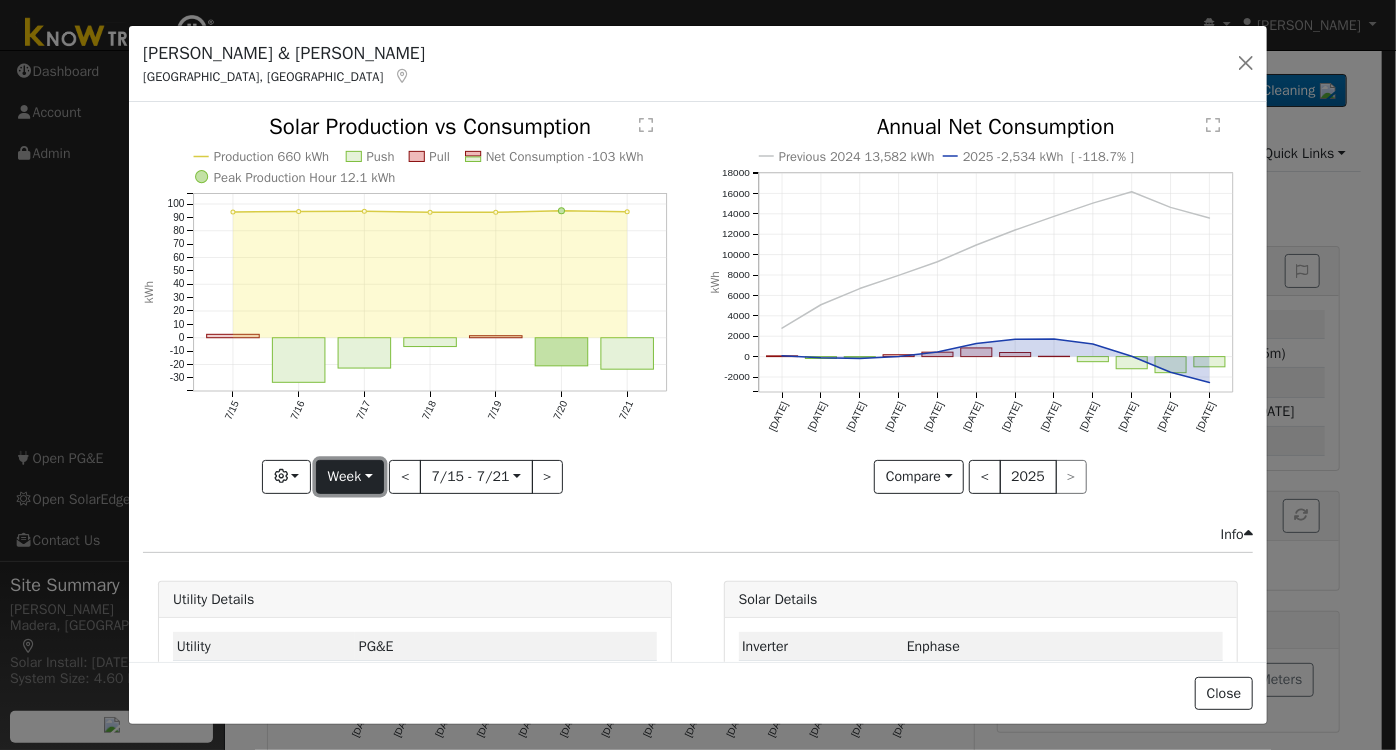 click on "Week" at bounding box center (350, 477) 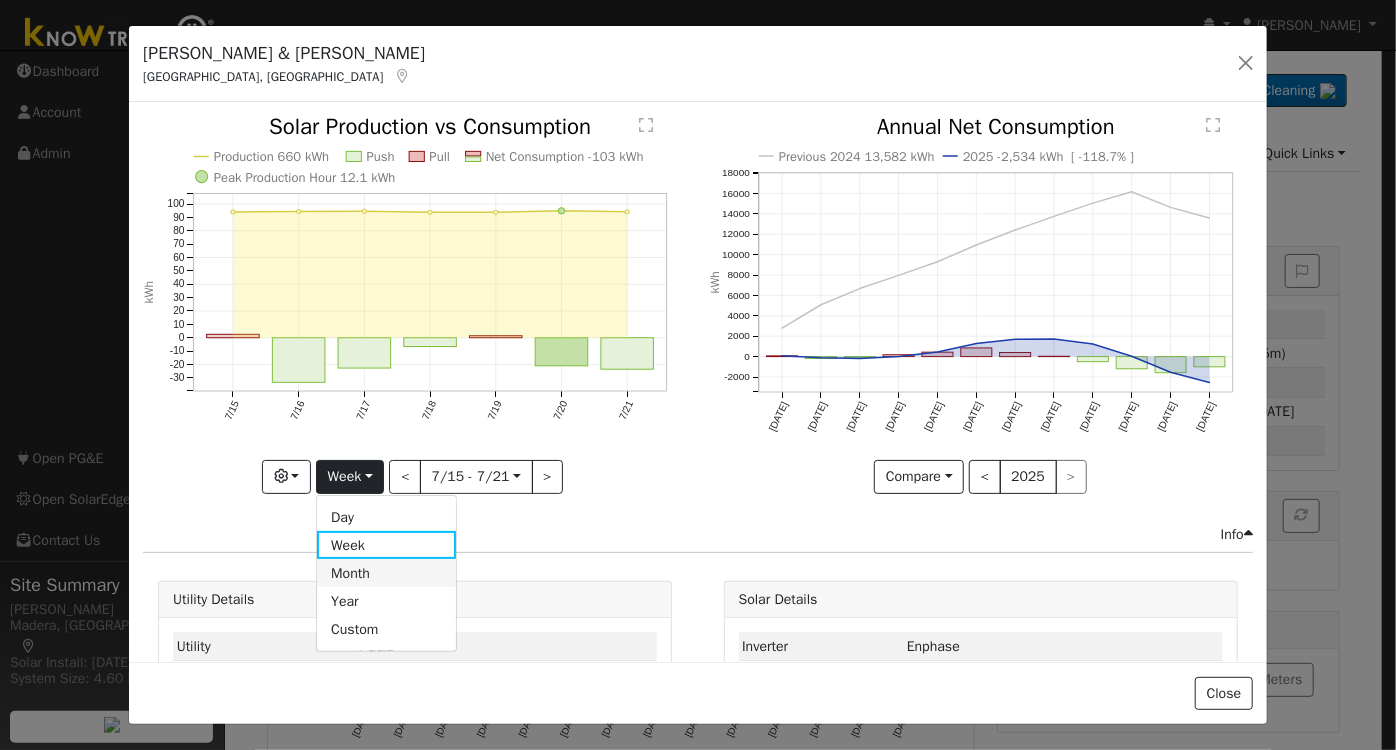 click on "Month" at bounding box center [386, 573] 